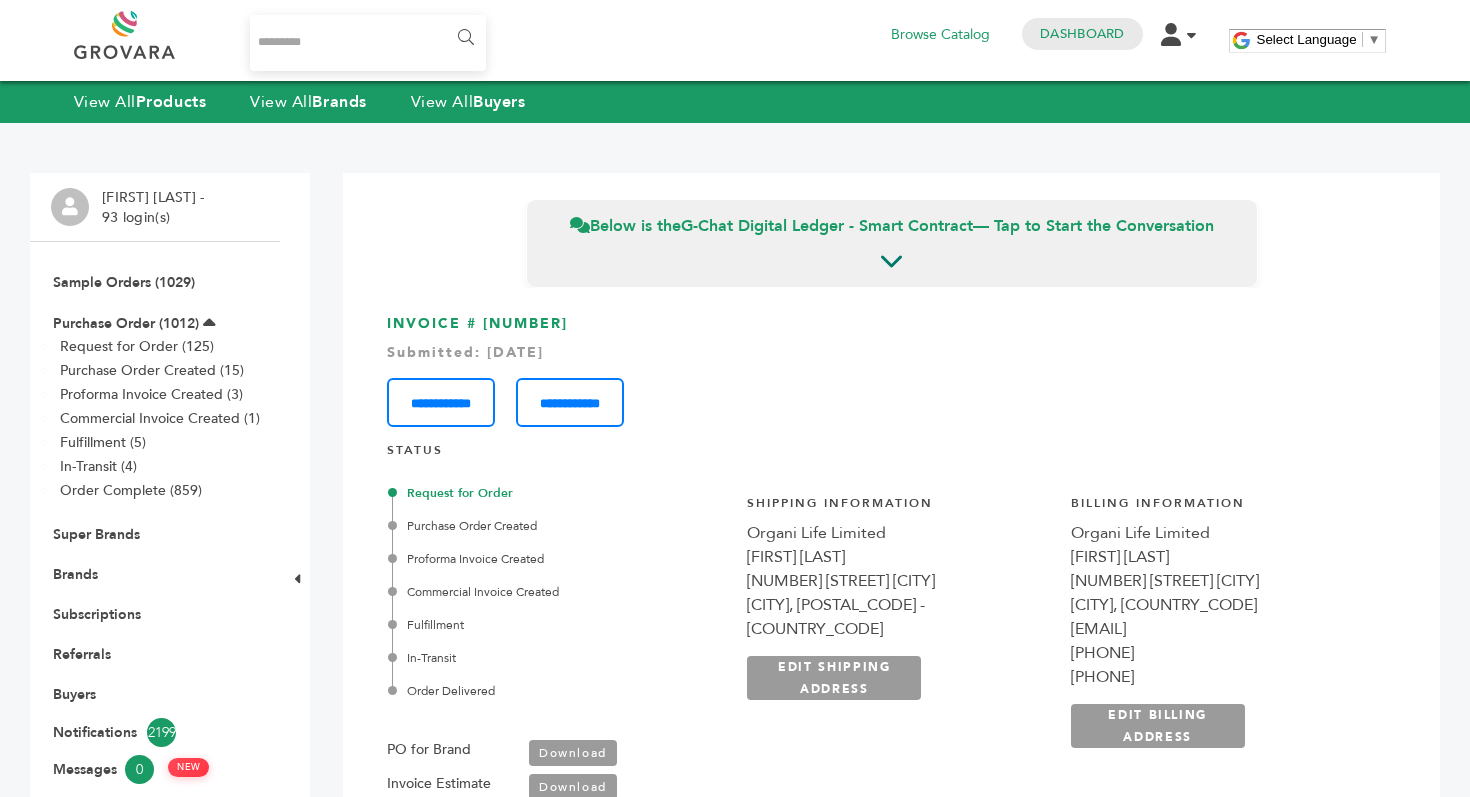 scroll, scrollTop: 0, scrollLeft: 0, axis: both 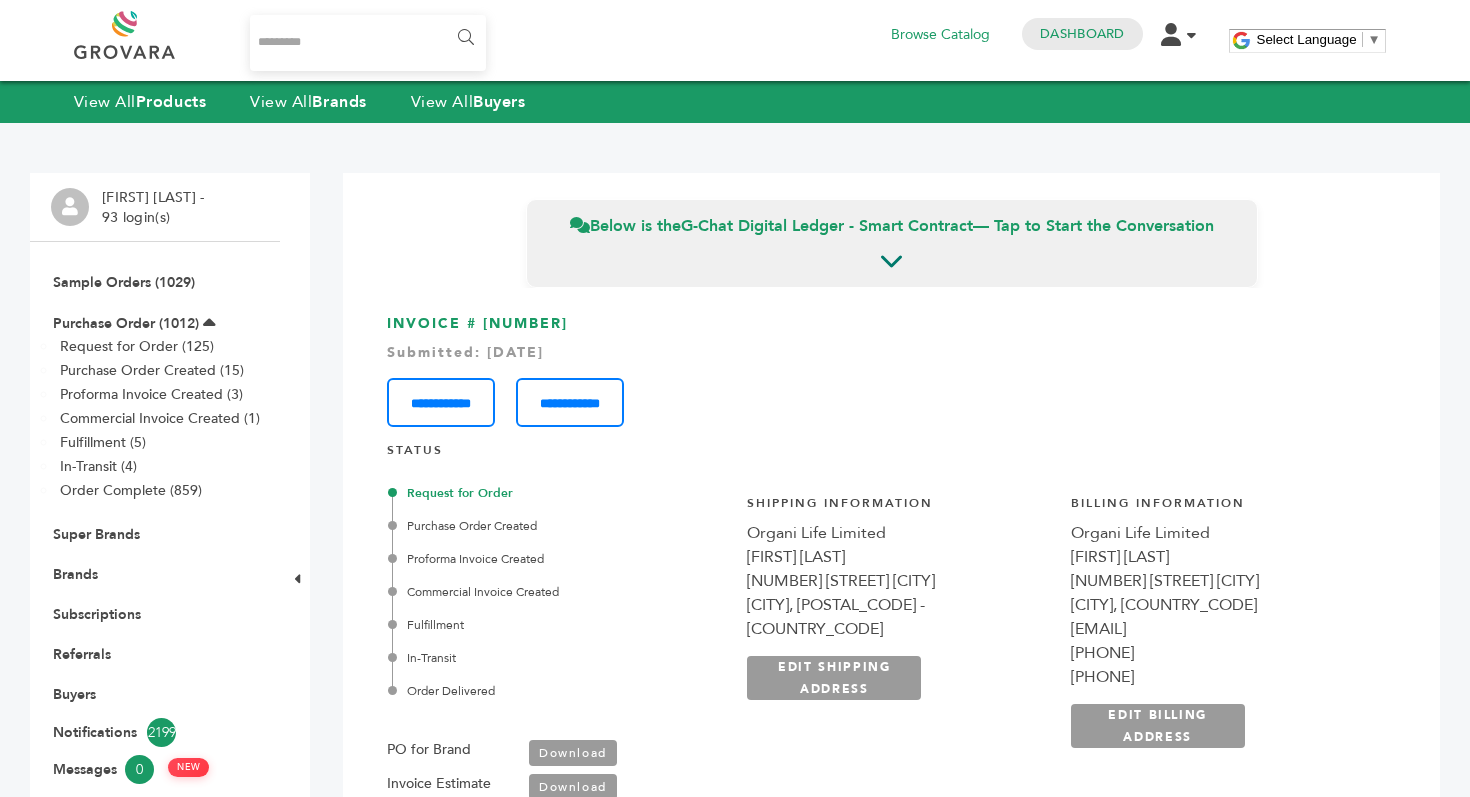 click at bounding box center [147, 35] 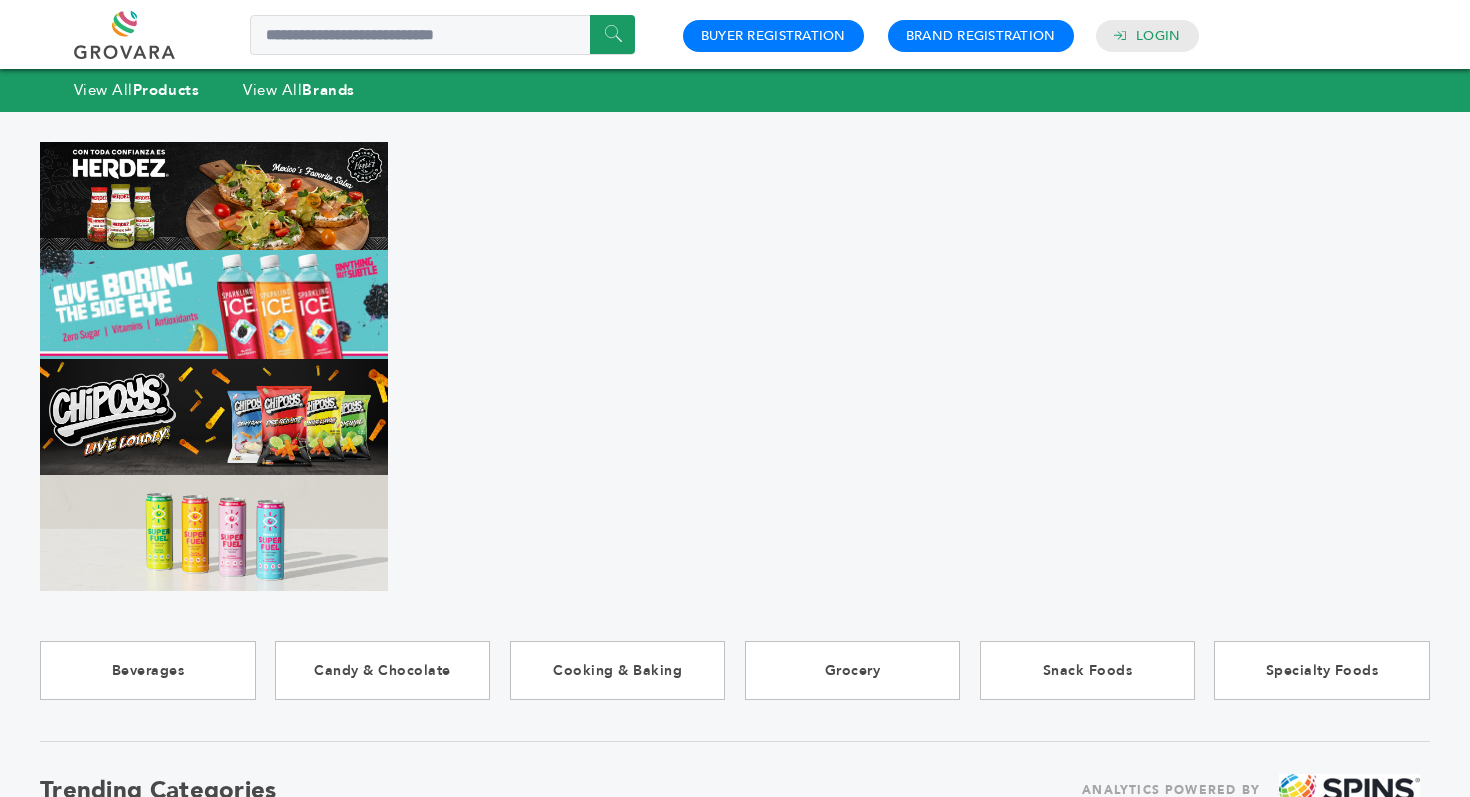 scroll, scrollTop: 0, scrollLeft: 0, axis: both 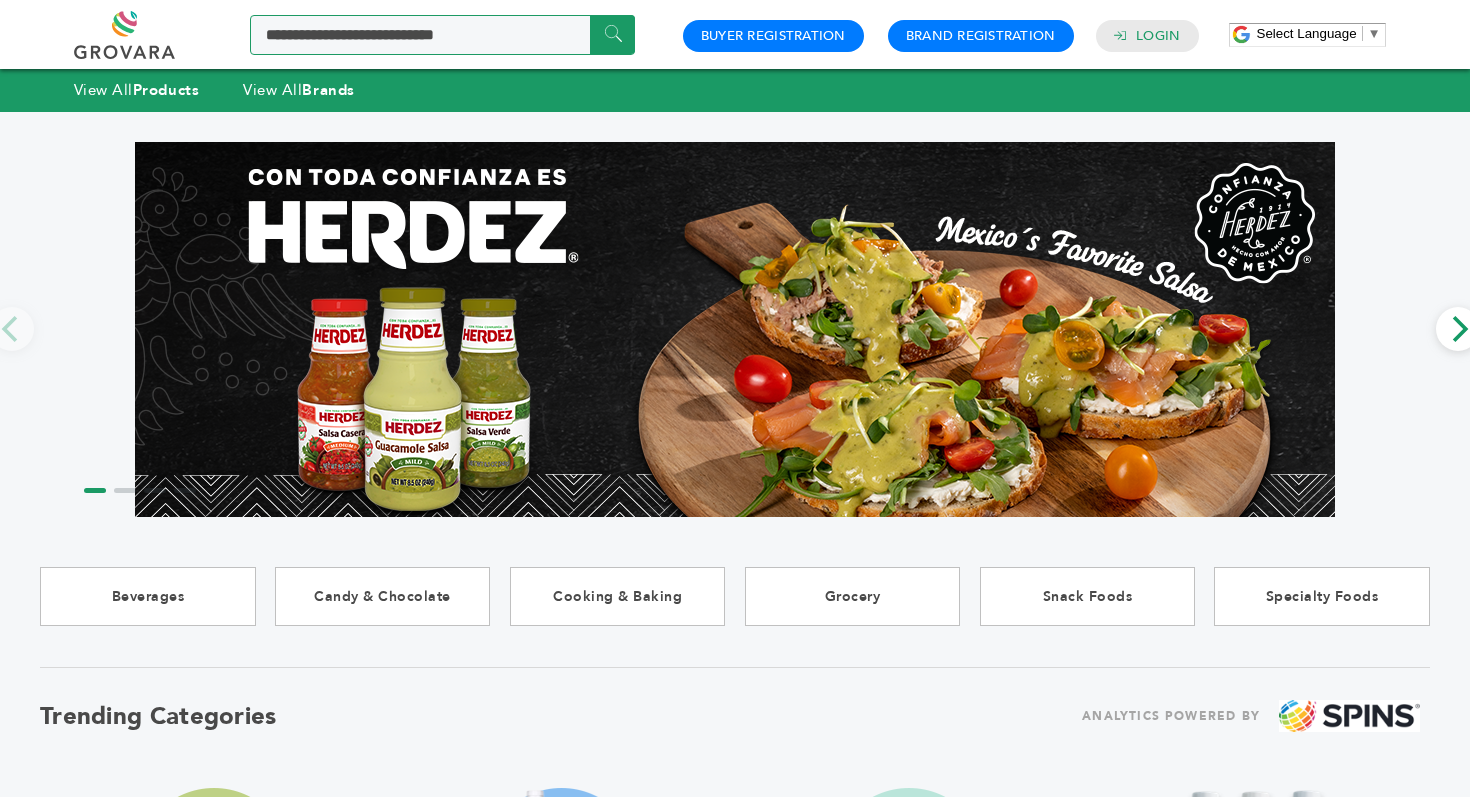 click at bounding box center [442, 35] 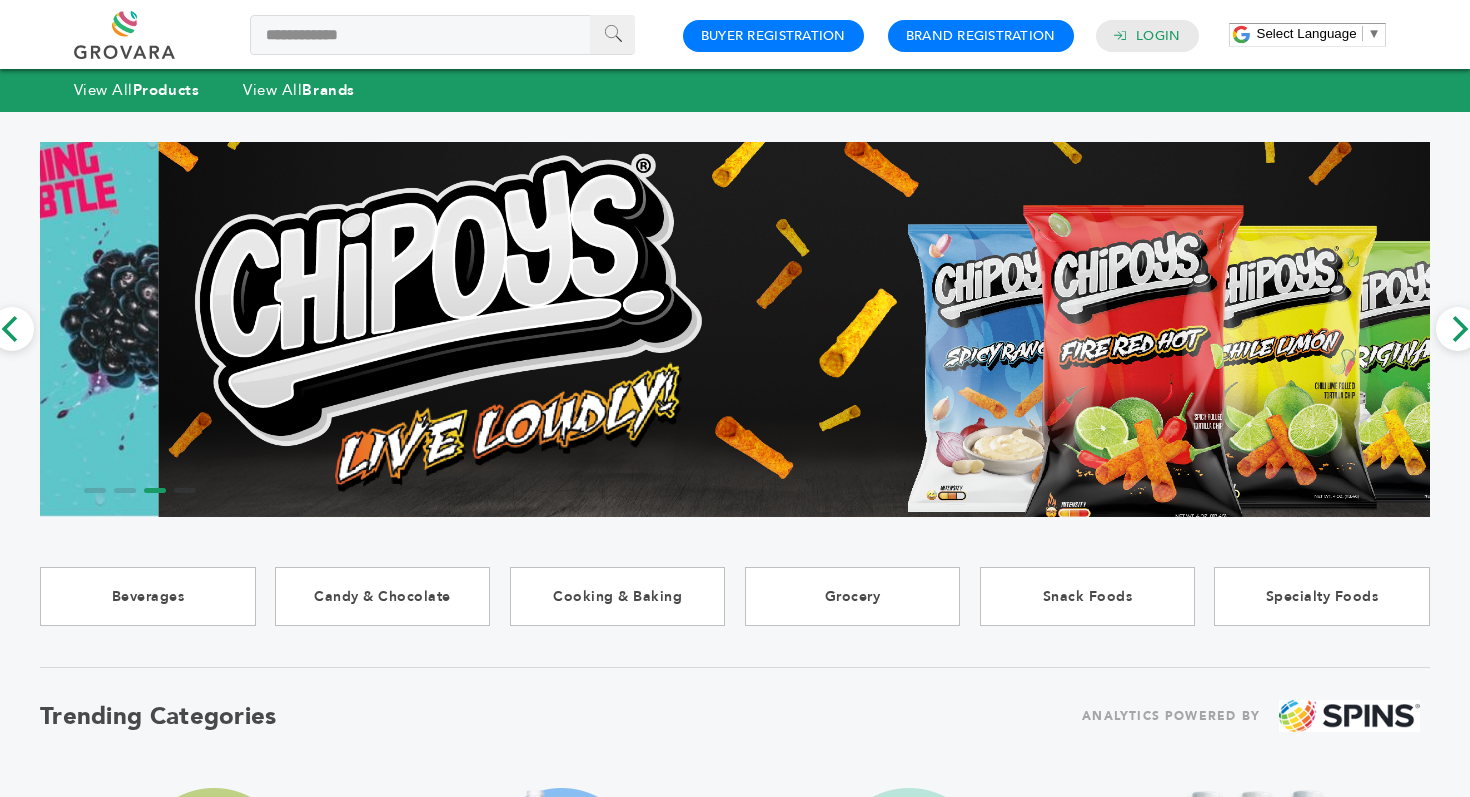 click on "******" at bounding box center [612, 34] 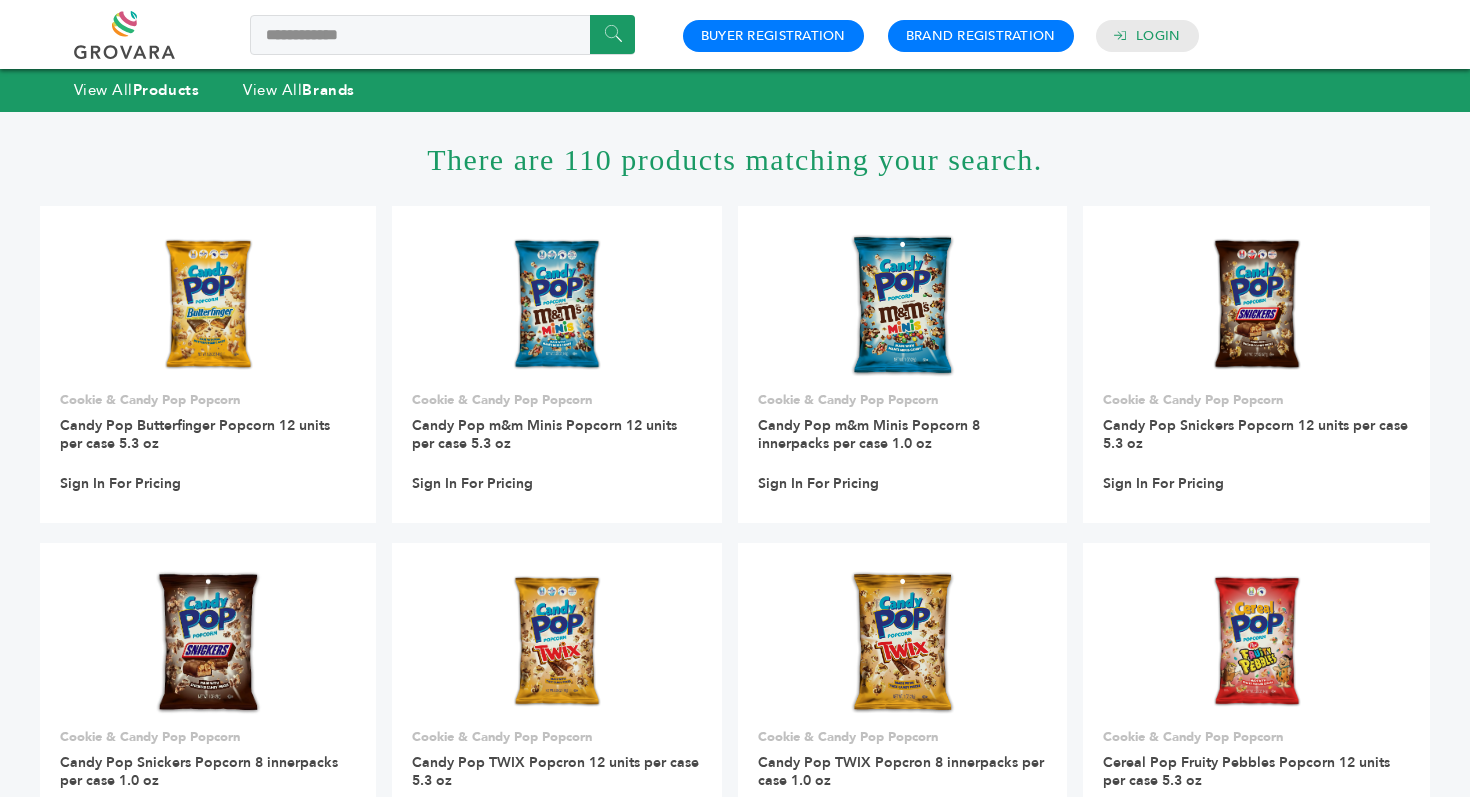 scroll, scrollTop: 0, scrollLeft: 0, axis: both 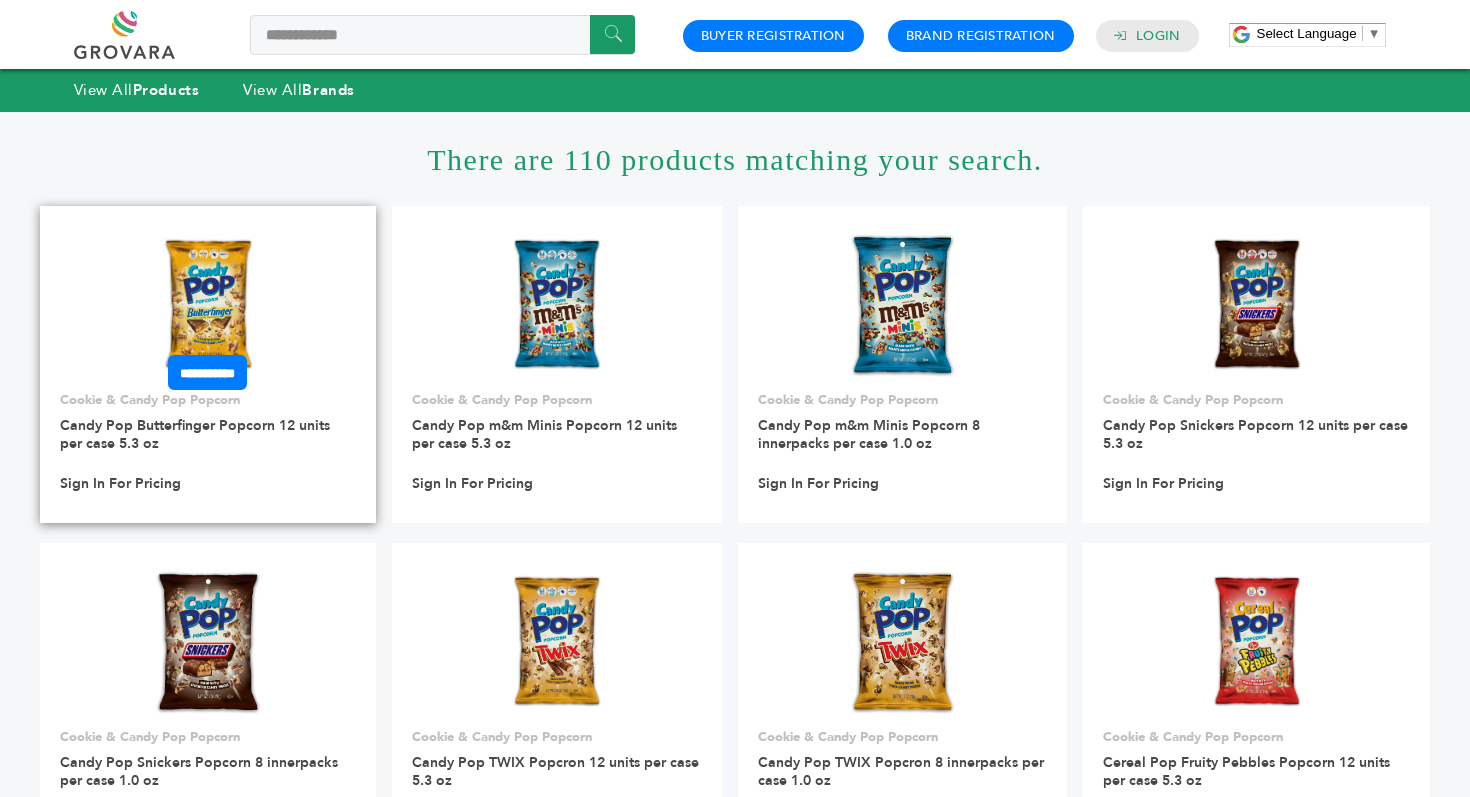 click at bounding box center [208, 306] 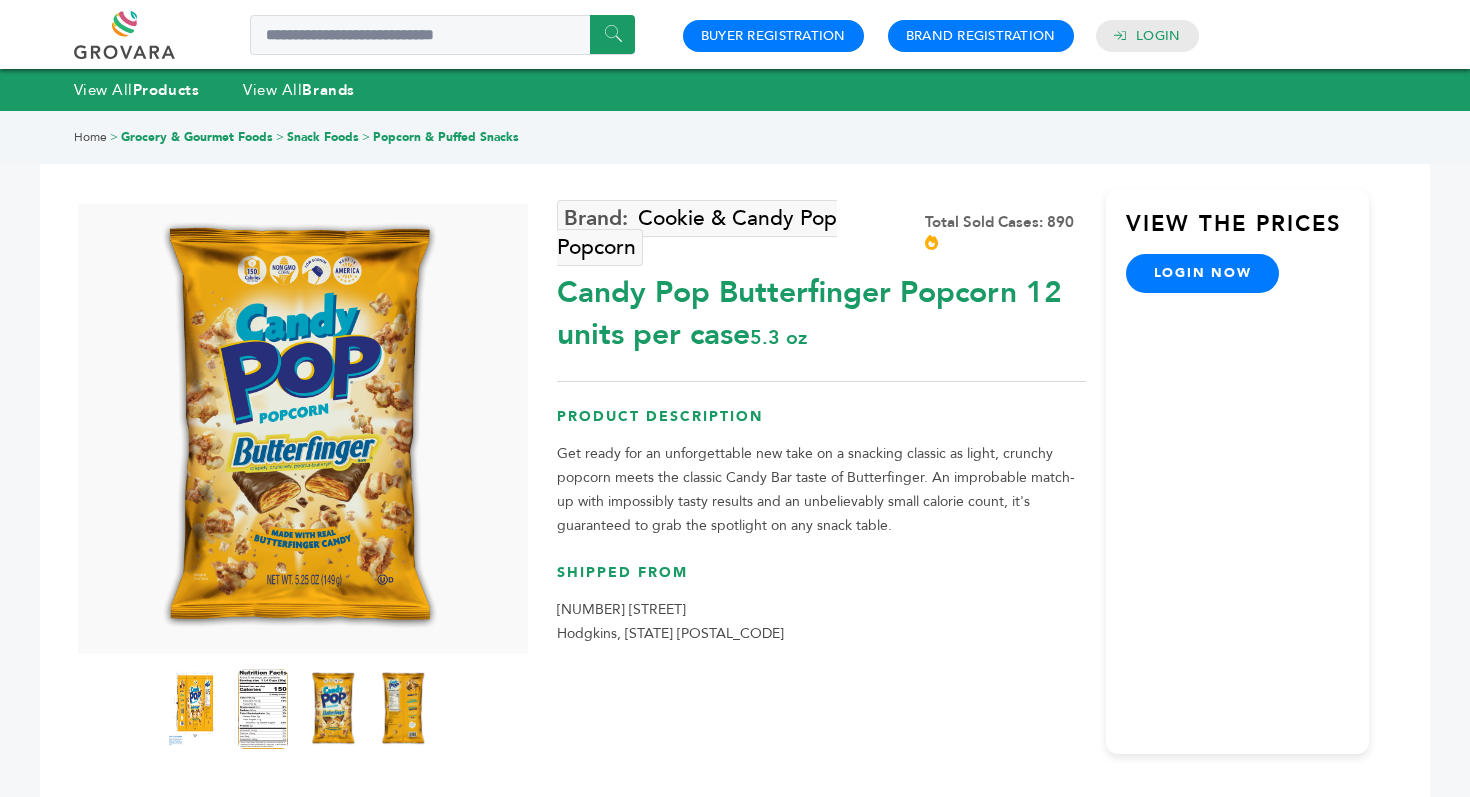 scroll, scrollTop: 0, scrollLeft: 0, axis: both 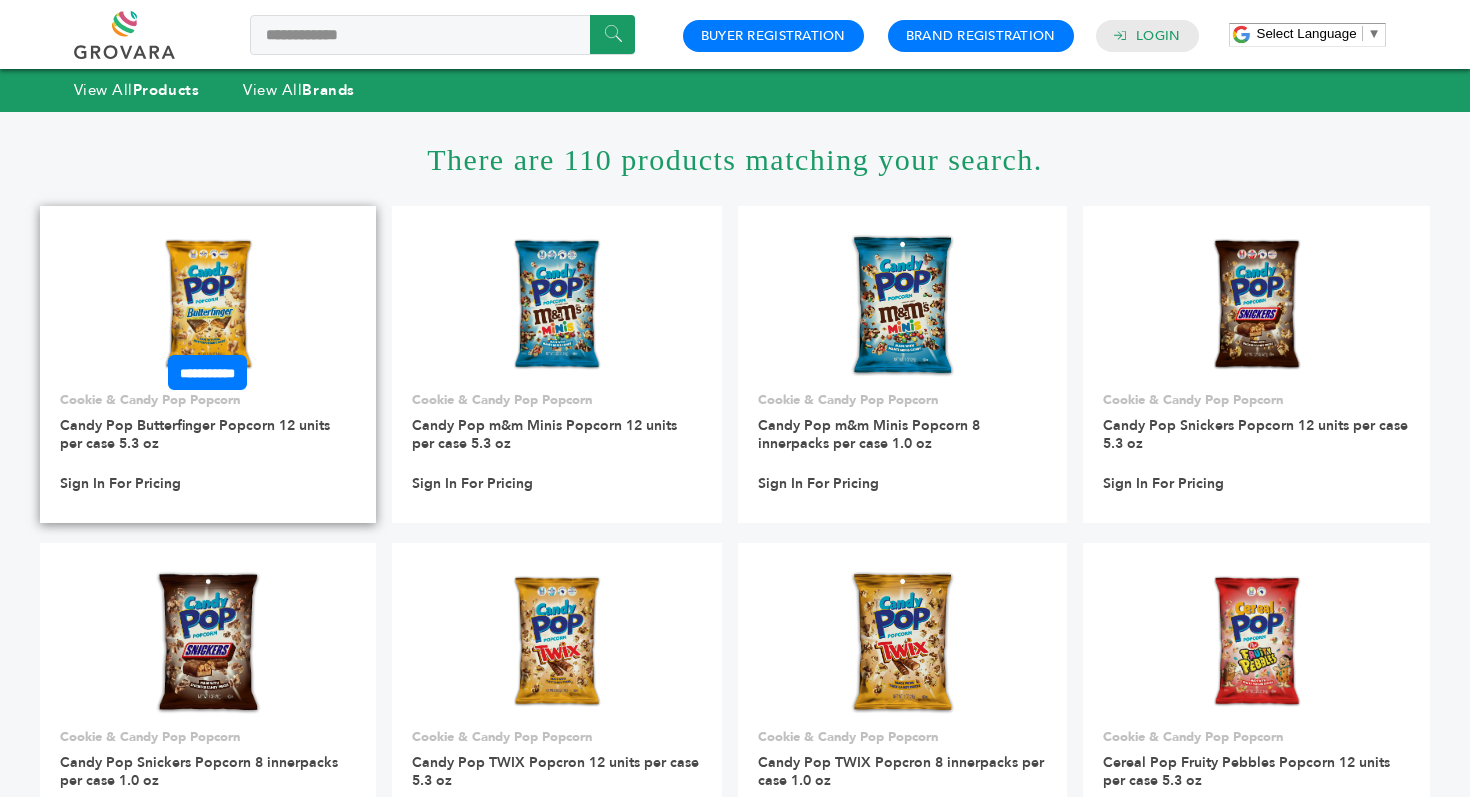 click at bounding box center [208, 306] 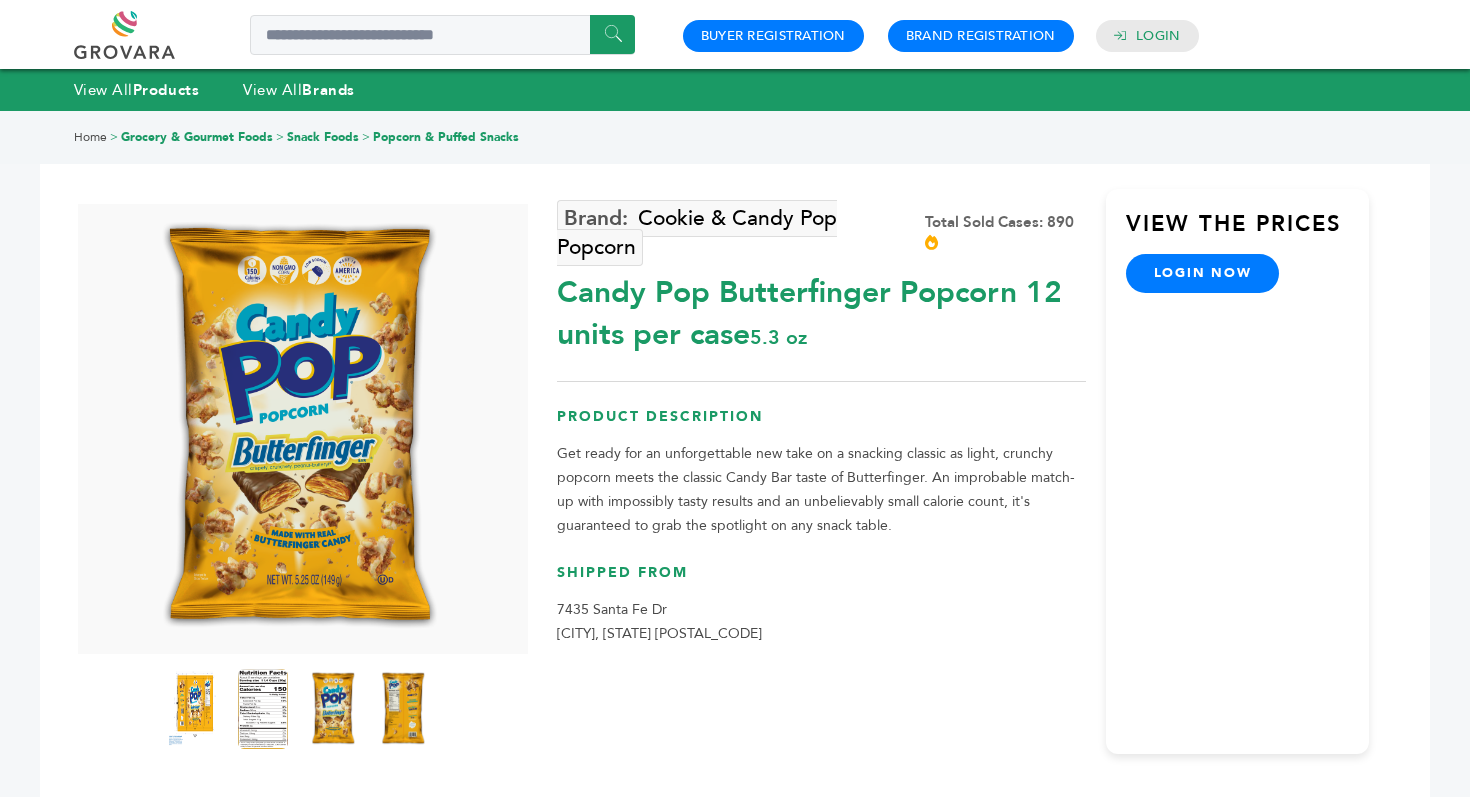 scroll, scrollTop: 0, scrollLeft: 0, axis: both 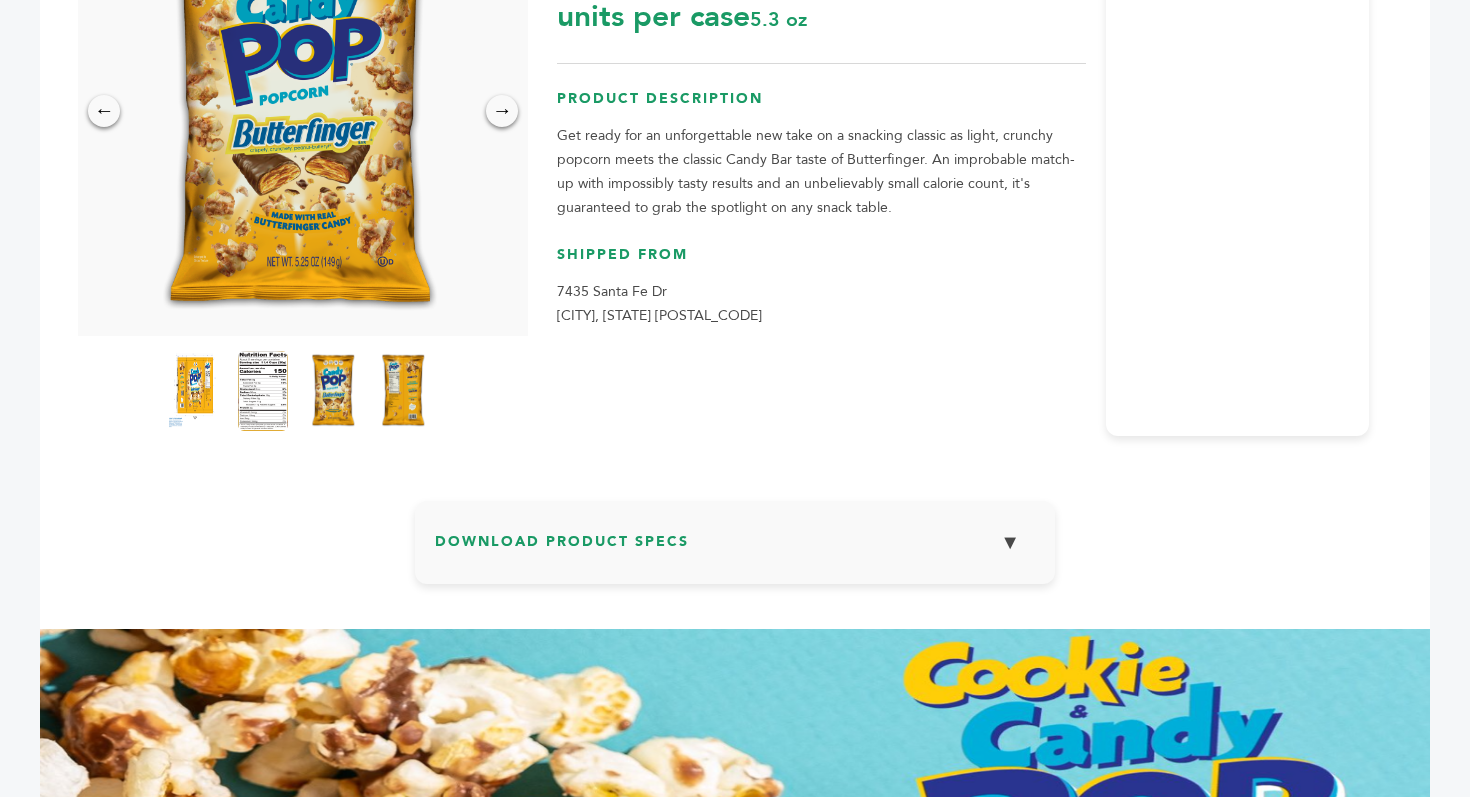drag, startPoint x: 557, startPoint y: 287, endPoint x: 677, endPoint y: 310, distance: 122.18429 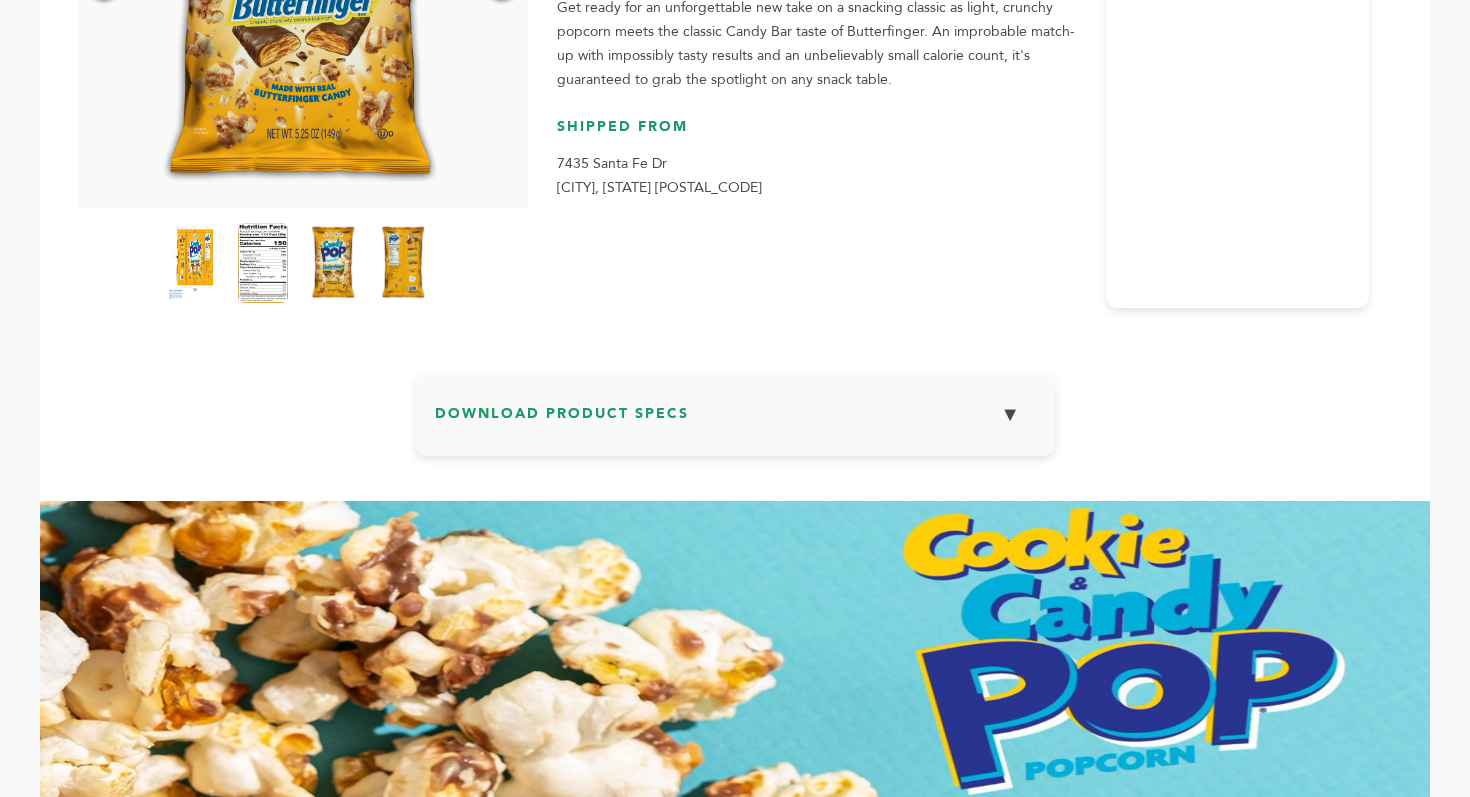 scroll, scrollTop: 0, scrollLeft: 0, axis: both 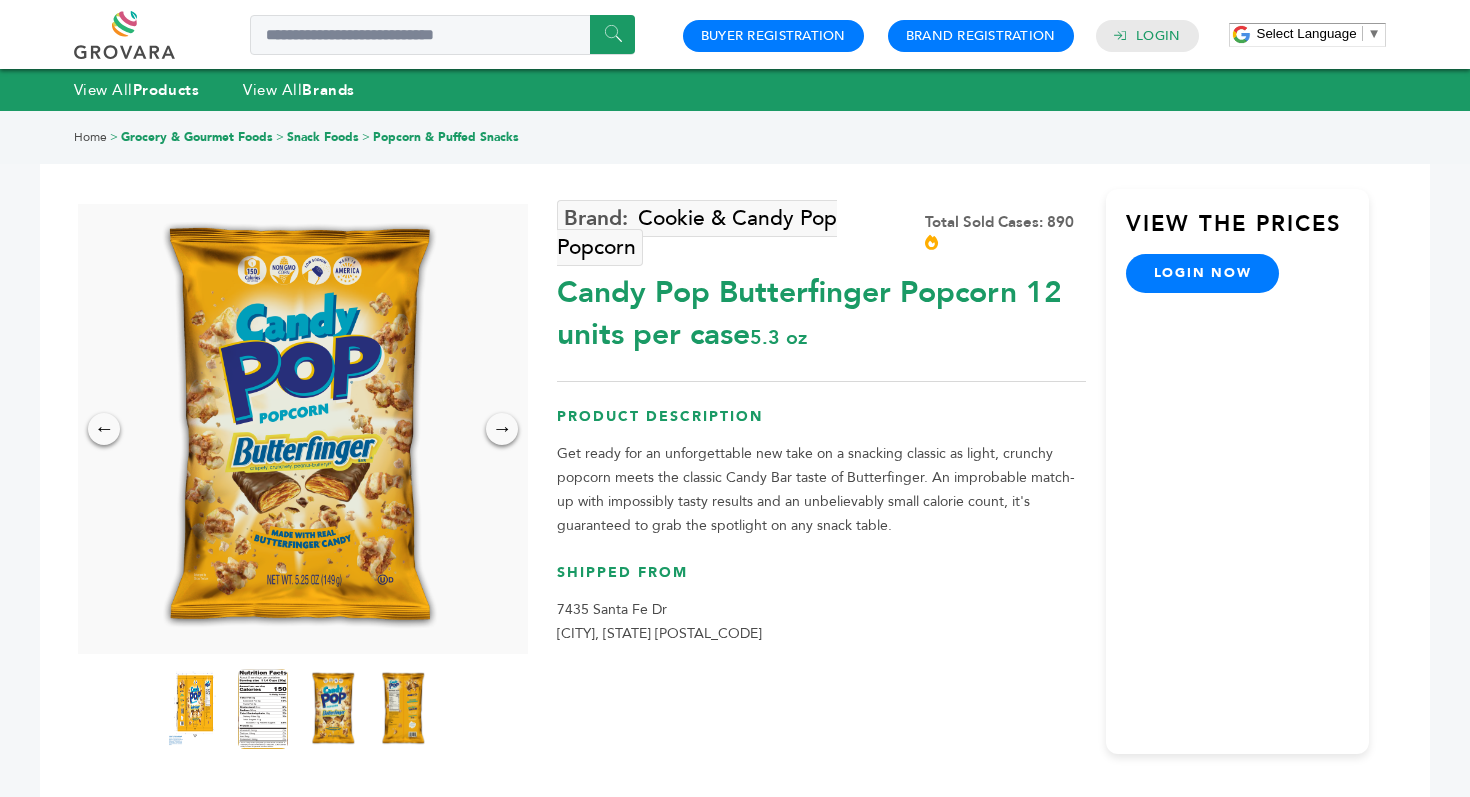 click on "View the Prices
login now" at bounding box center (1238, 471) 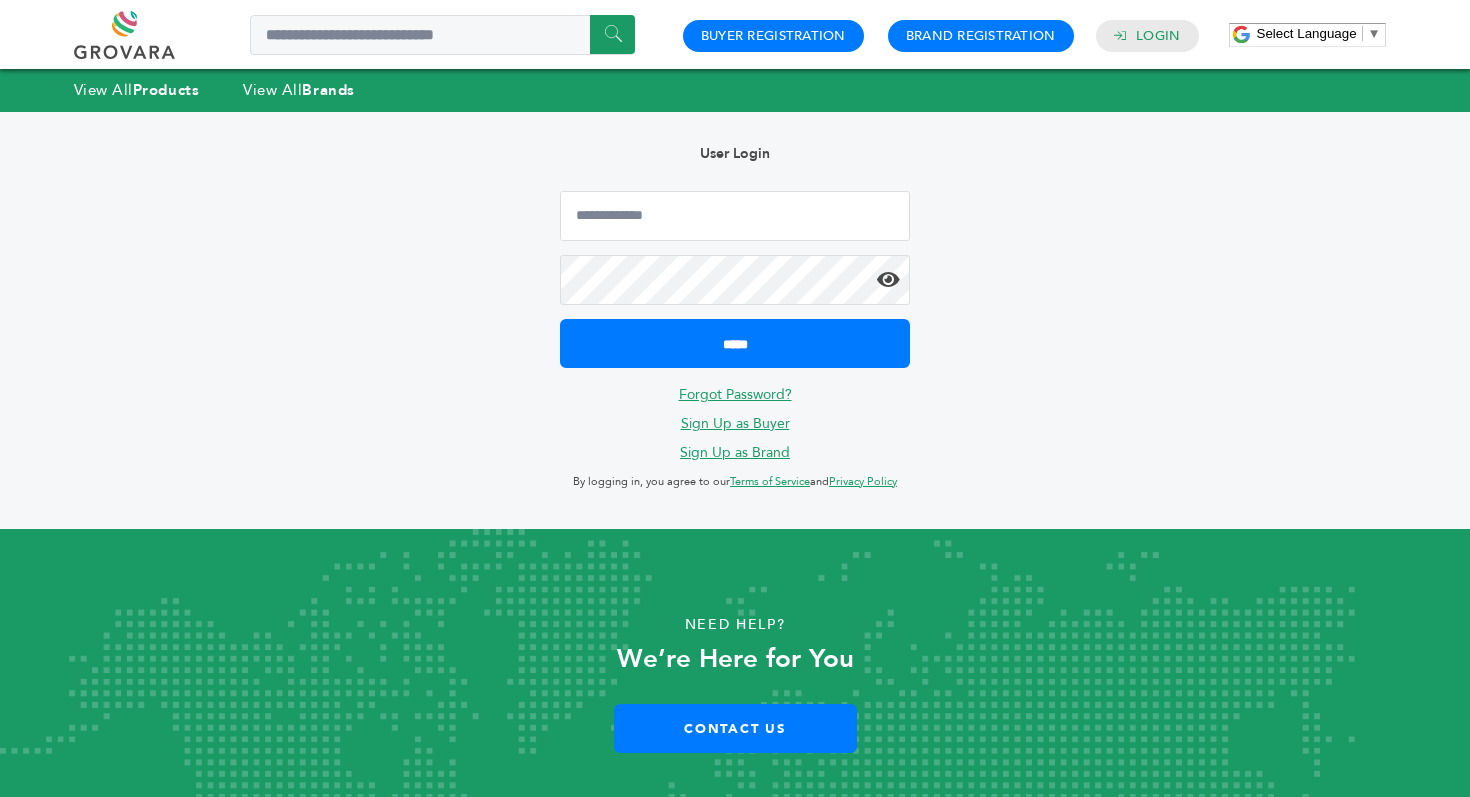 scroll, scrollTop: 0, scrollLeft: 0, axis: both 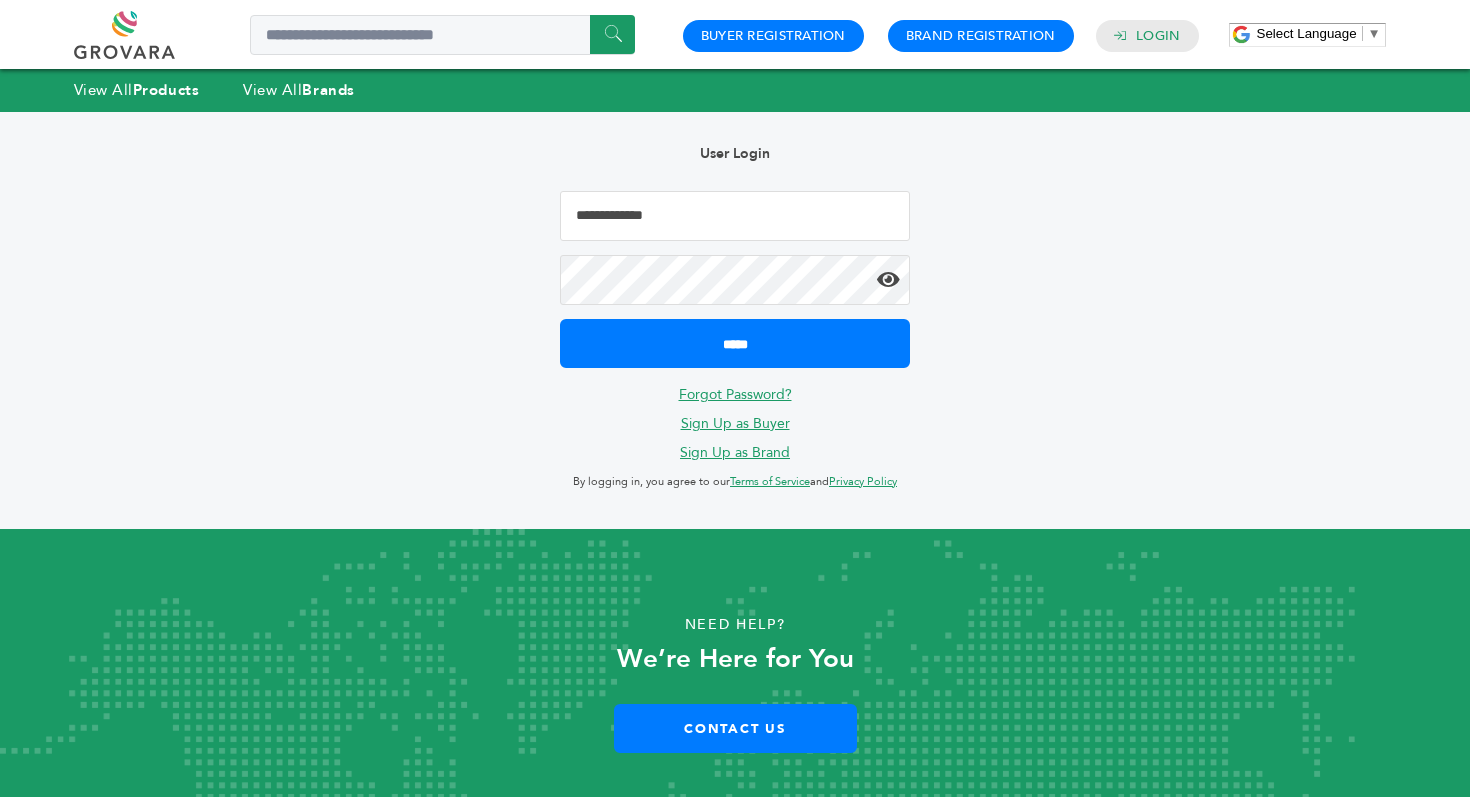 click at bounding box center [735, 216] 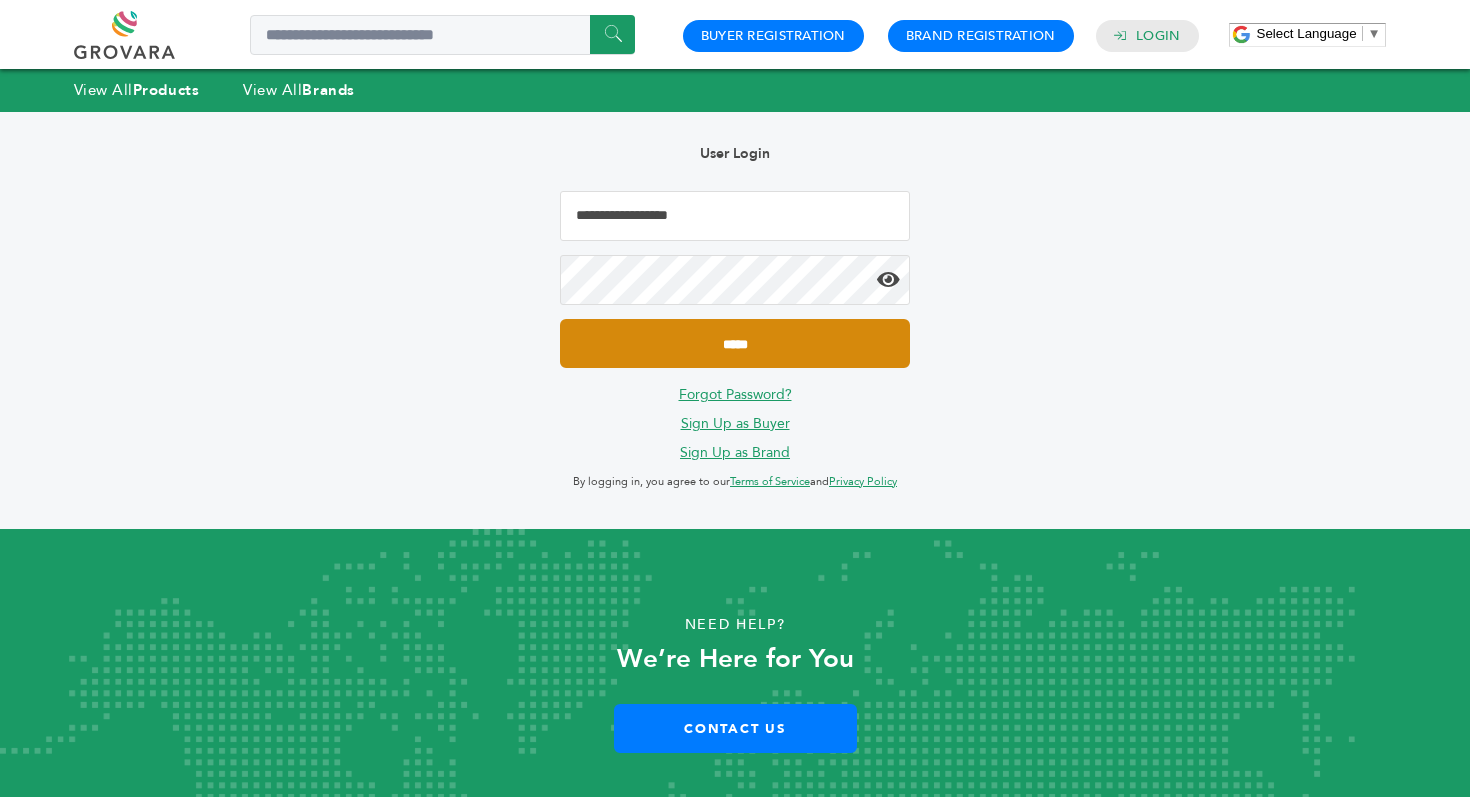 click on "*****" at bounding box center [735, 343] 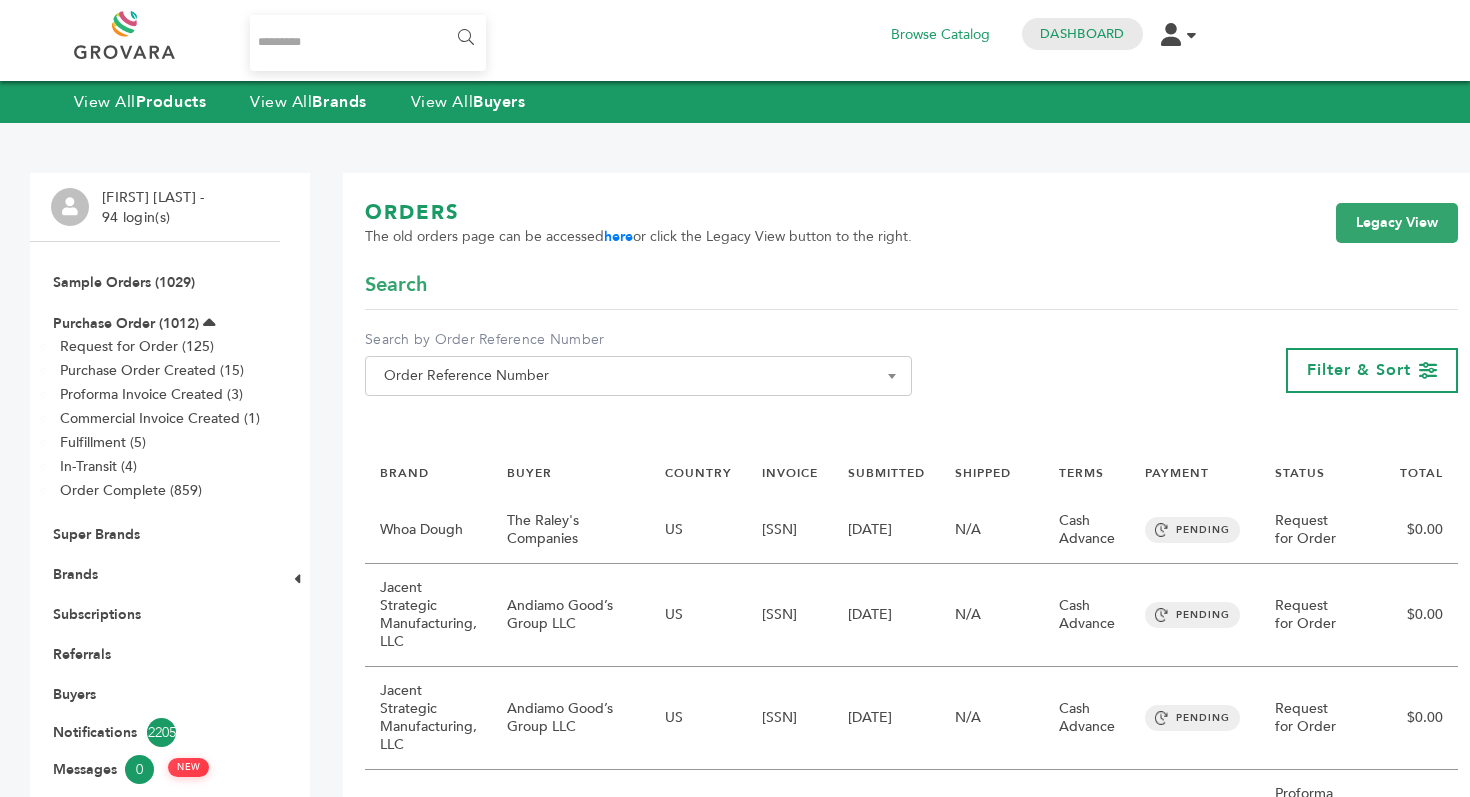 scroll, scrollTop: 0, scrollLeft: 0, axis: both 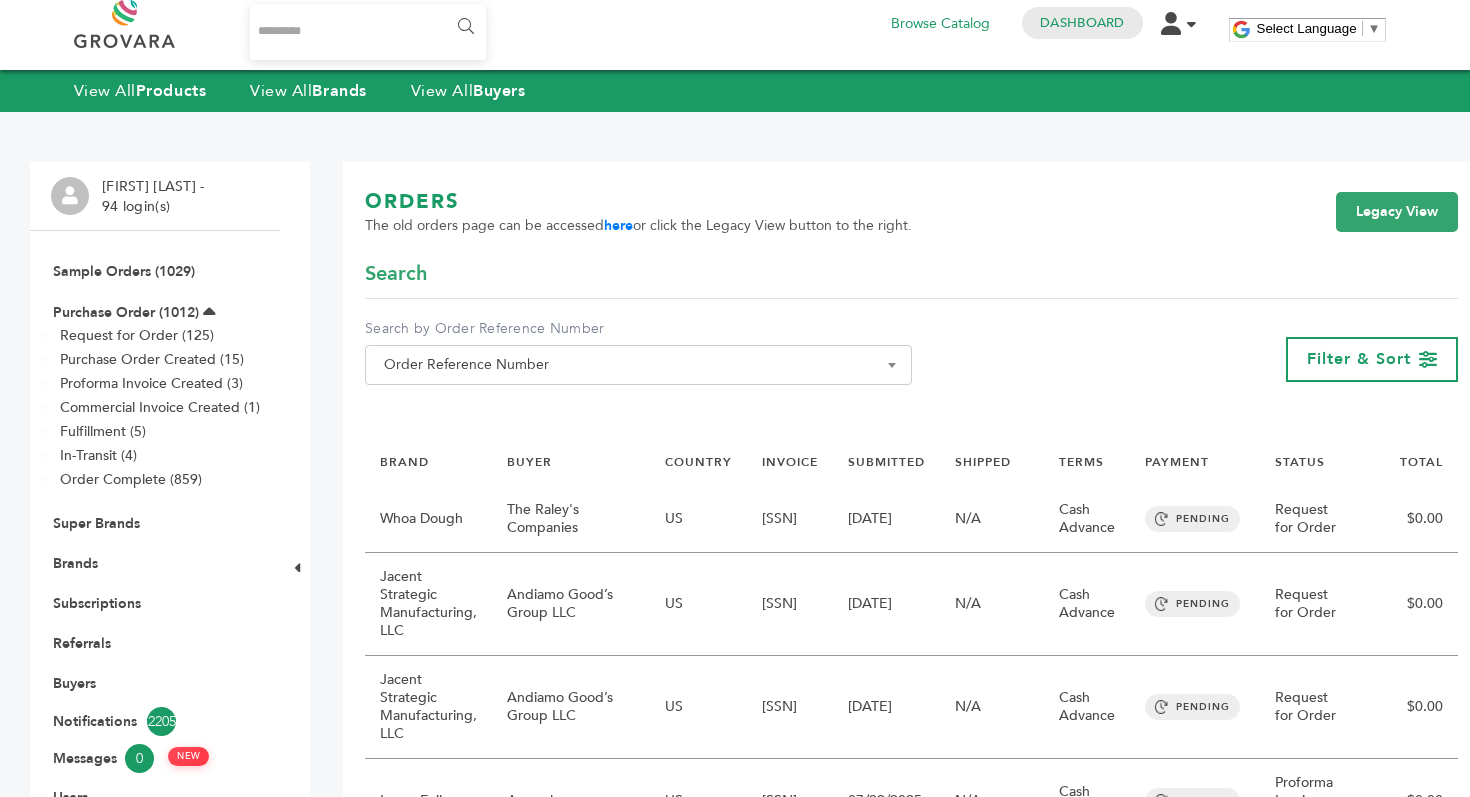 click on "**********" at bounding box center [911, 330] 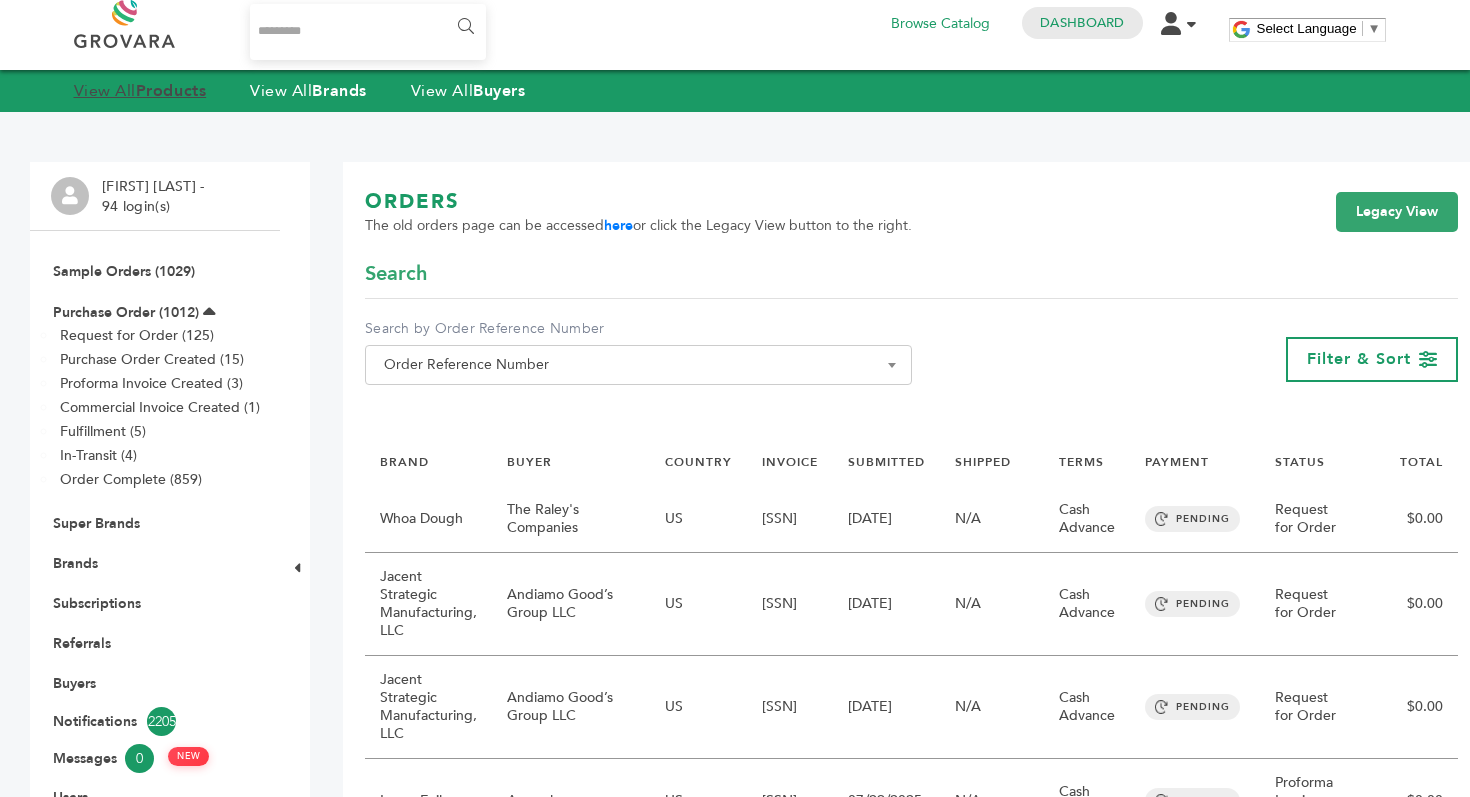 click on "Products" at bounding box center (171, 91) 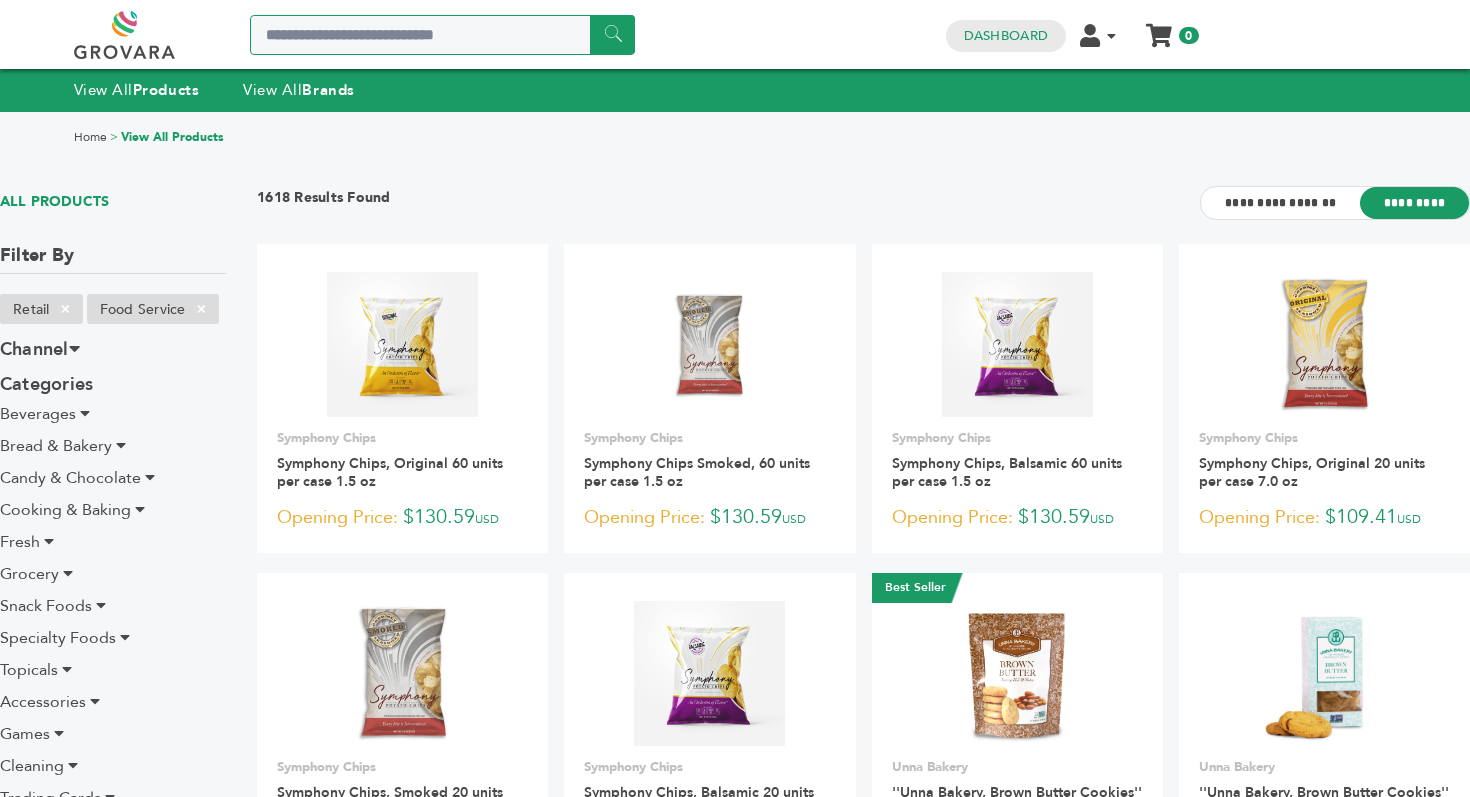 scroll, scrollTop: 0, scrollLeft: 0, axis: both 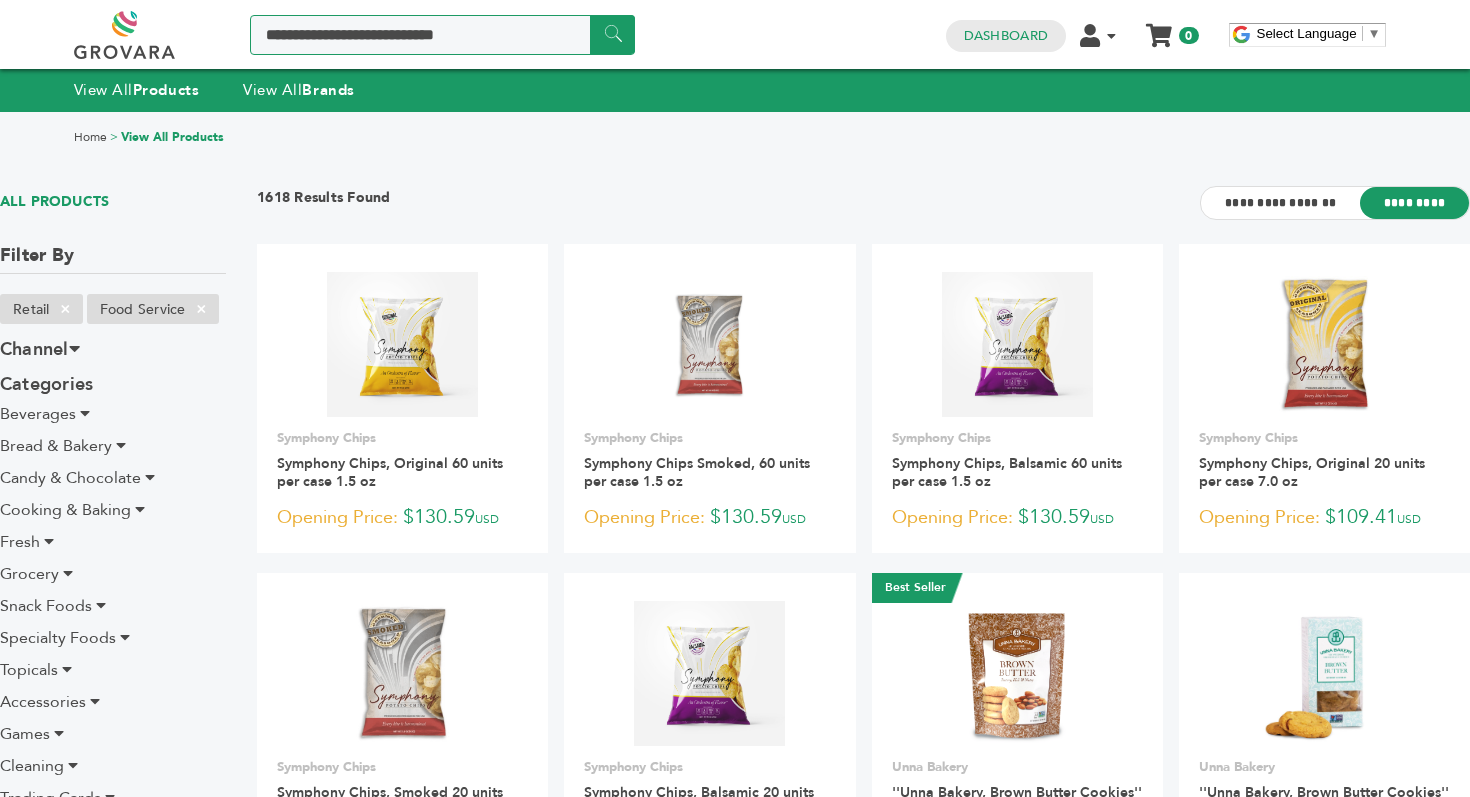 click at bounding box center (442, 35) 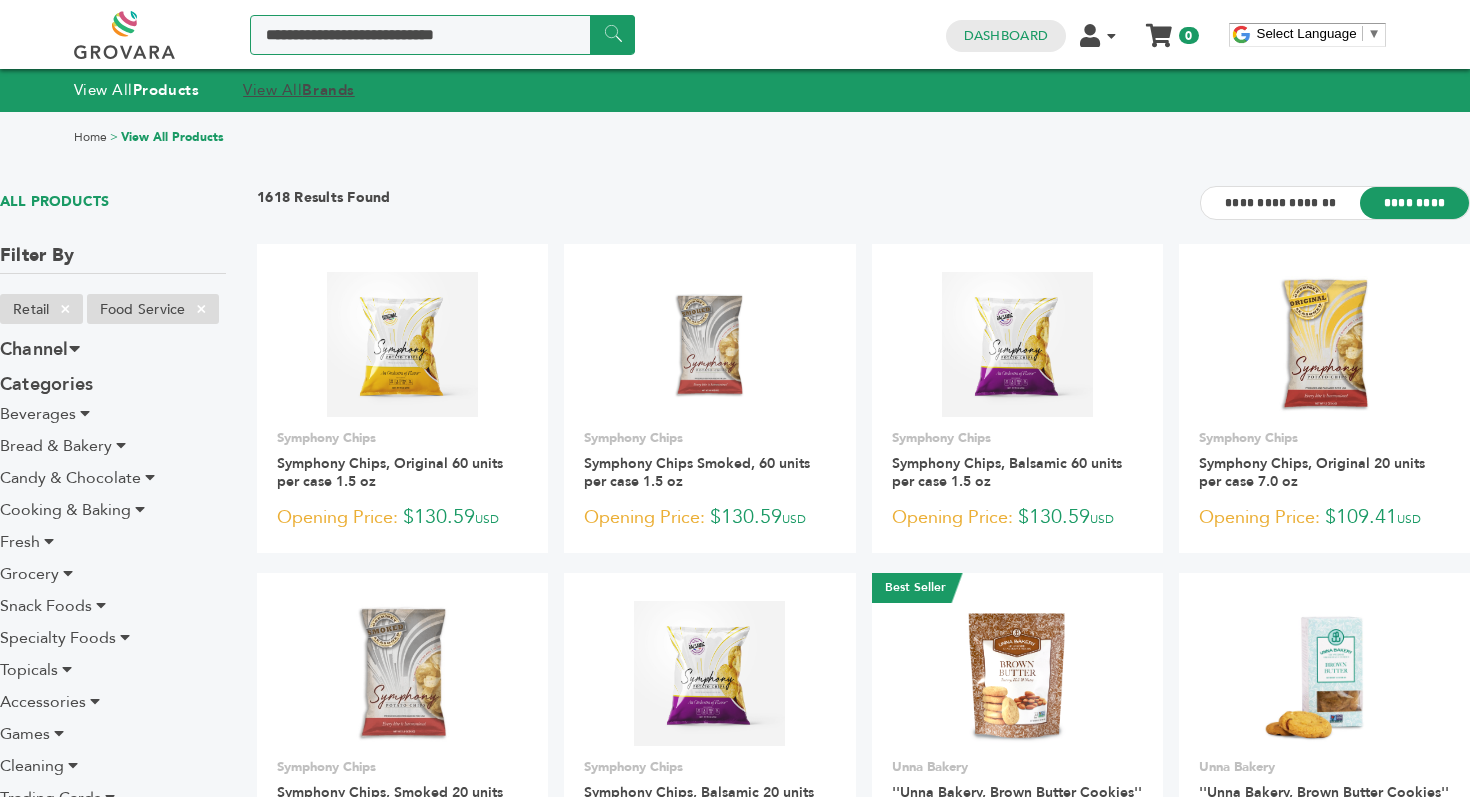 type on "**********" 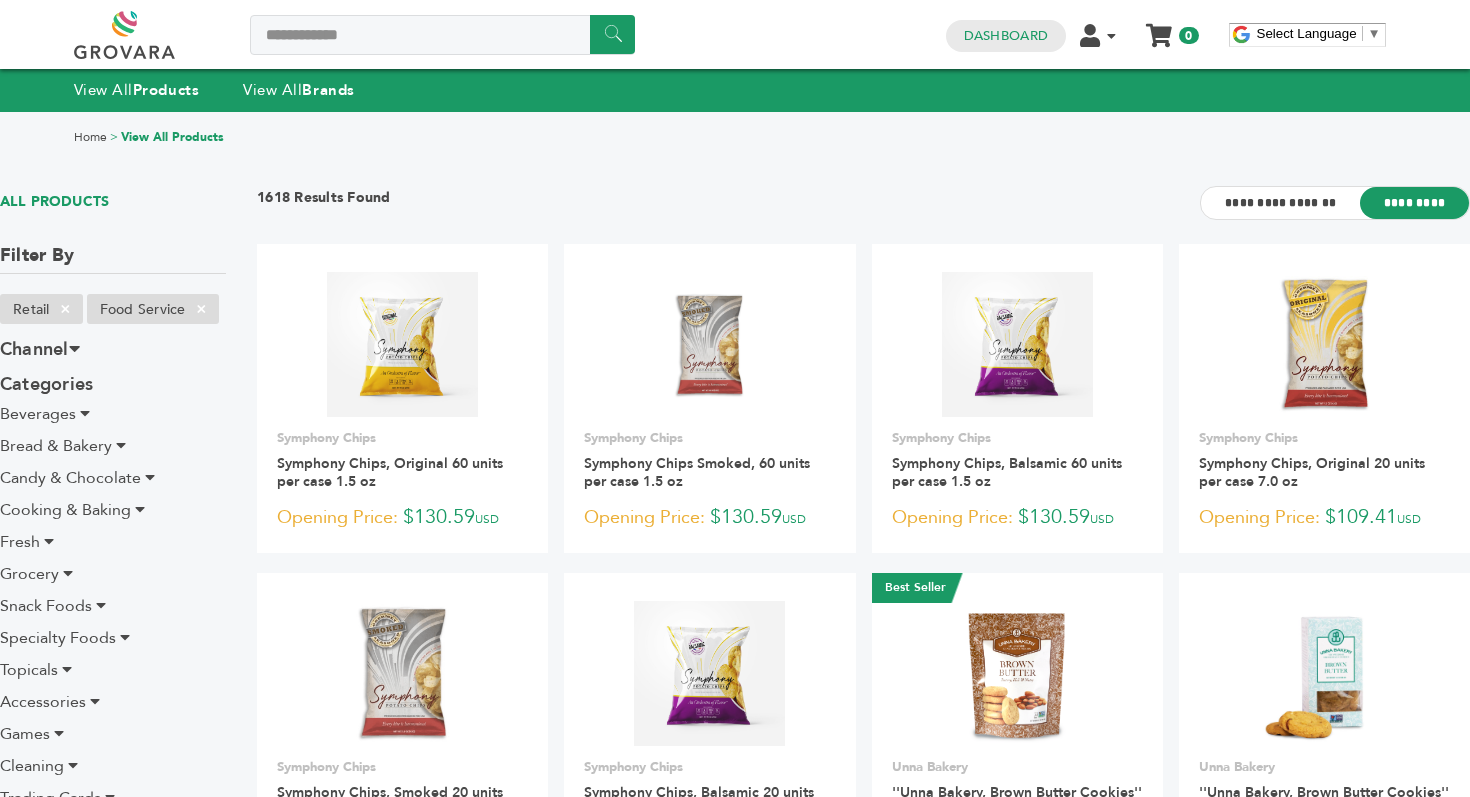 click on "**********" at bounding box center (442, 37) 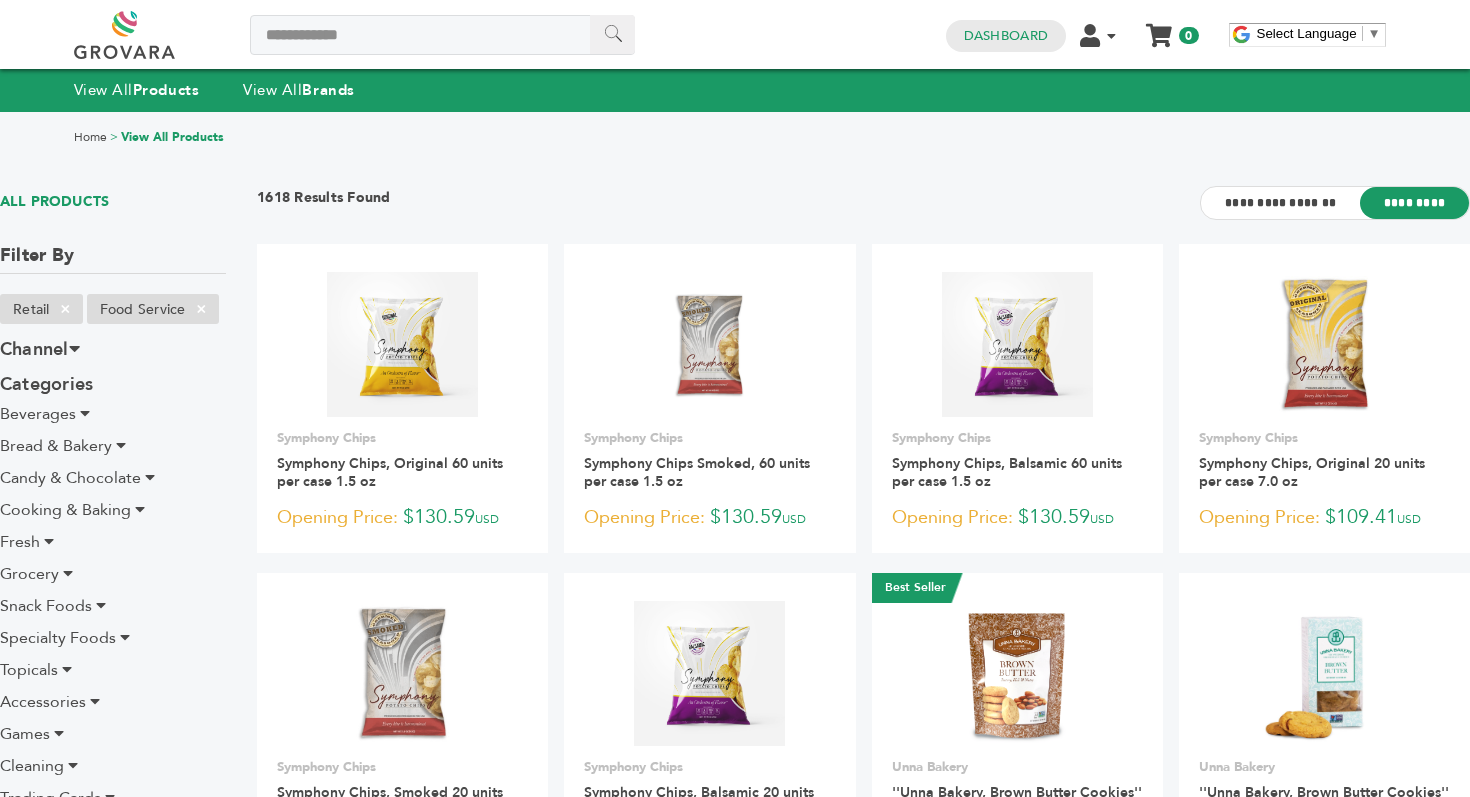 click on "******" at bounding box center (612, 34) 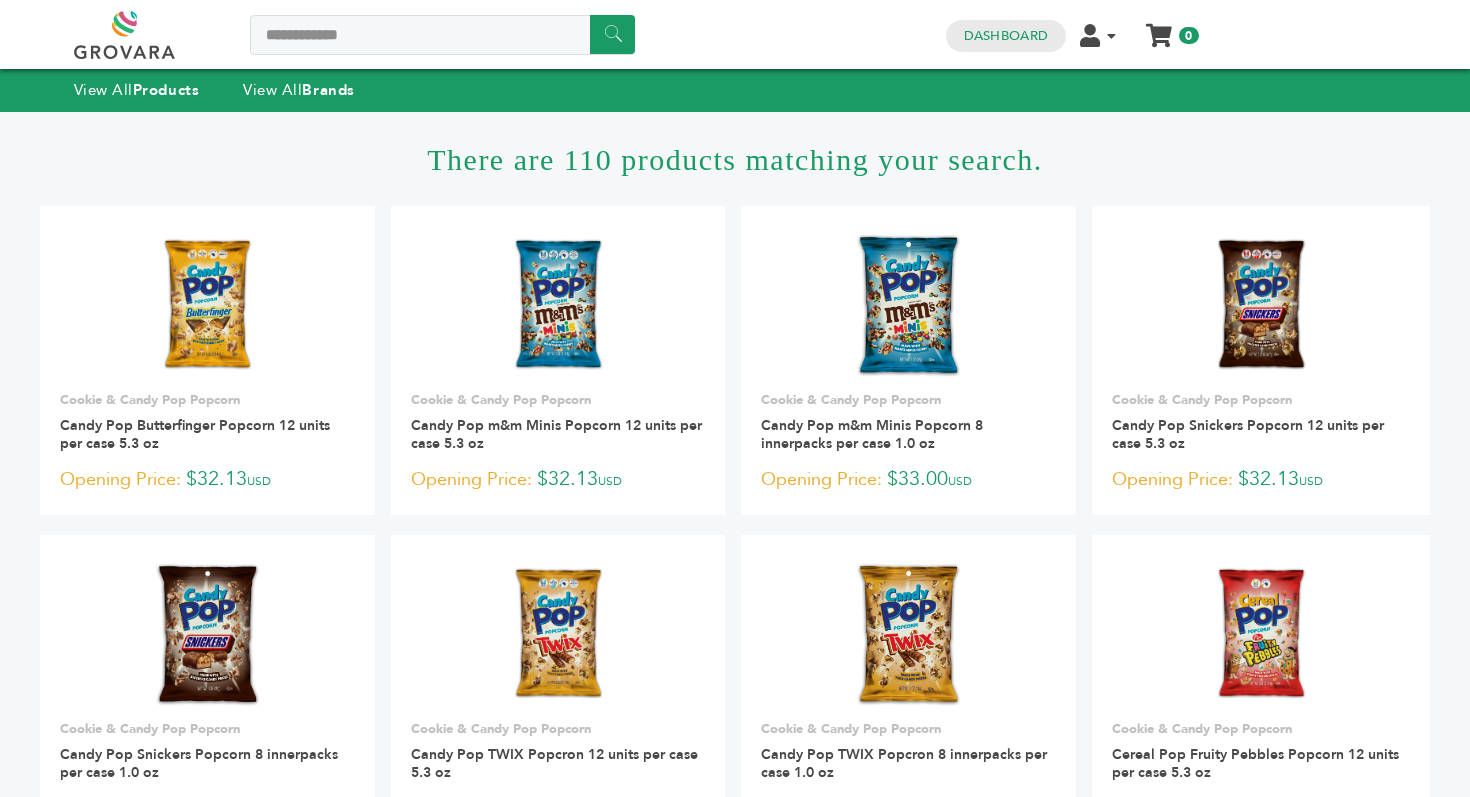 scroll, scrollTop: 0, scrollLeft: 0, axis: both 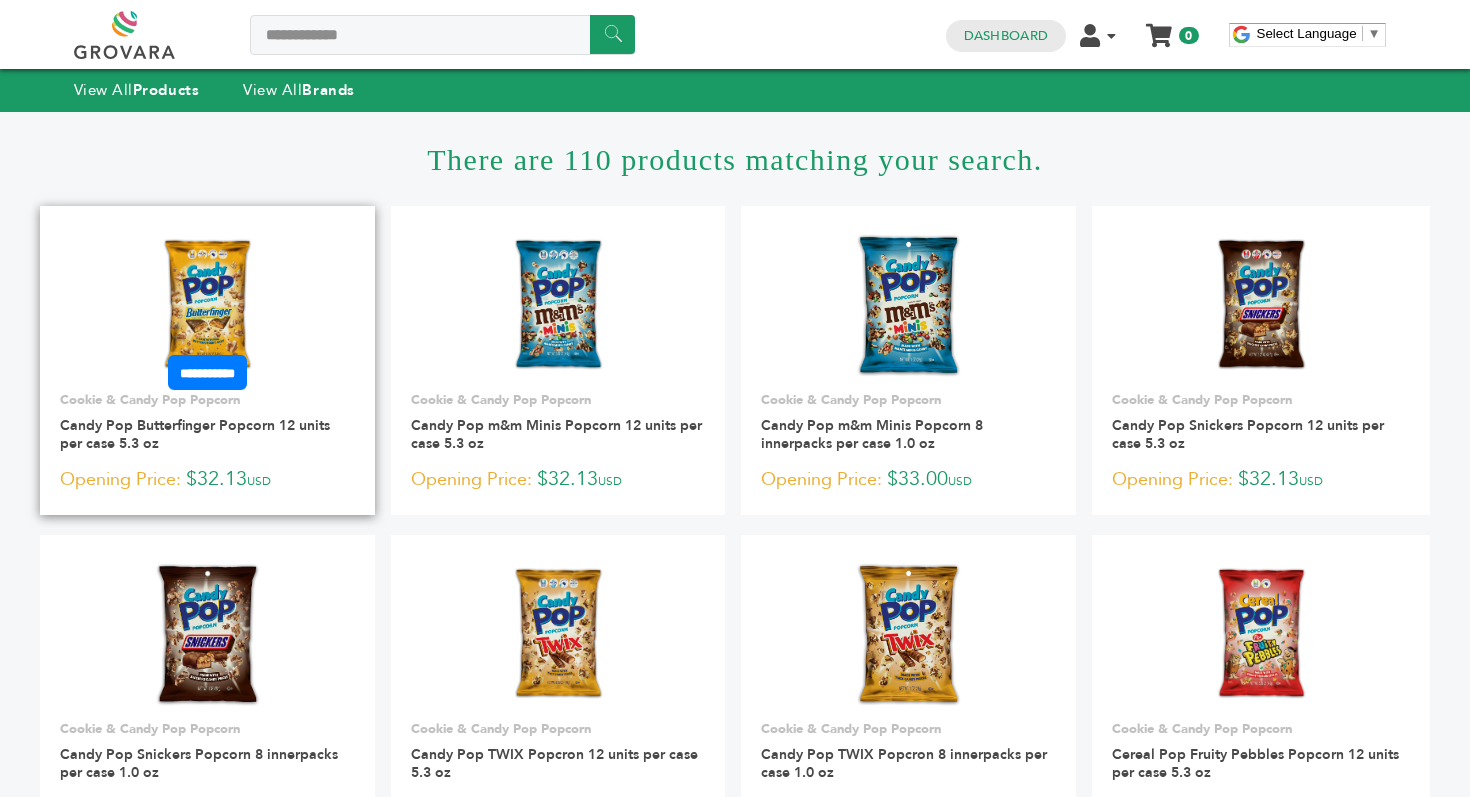 click at bounding box center (207, 306) 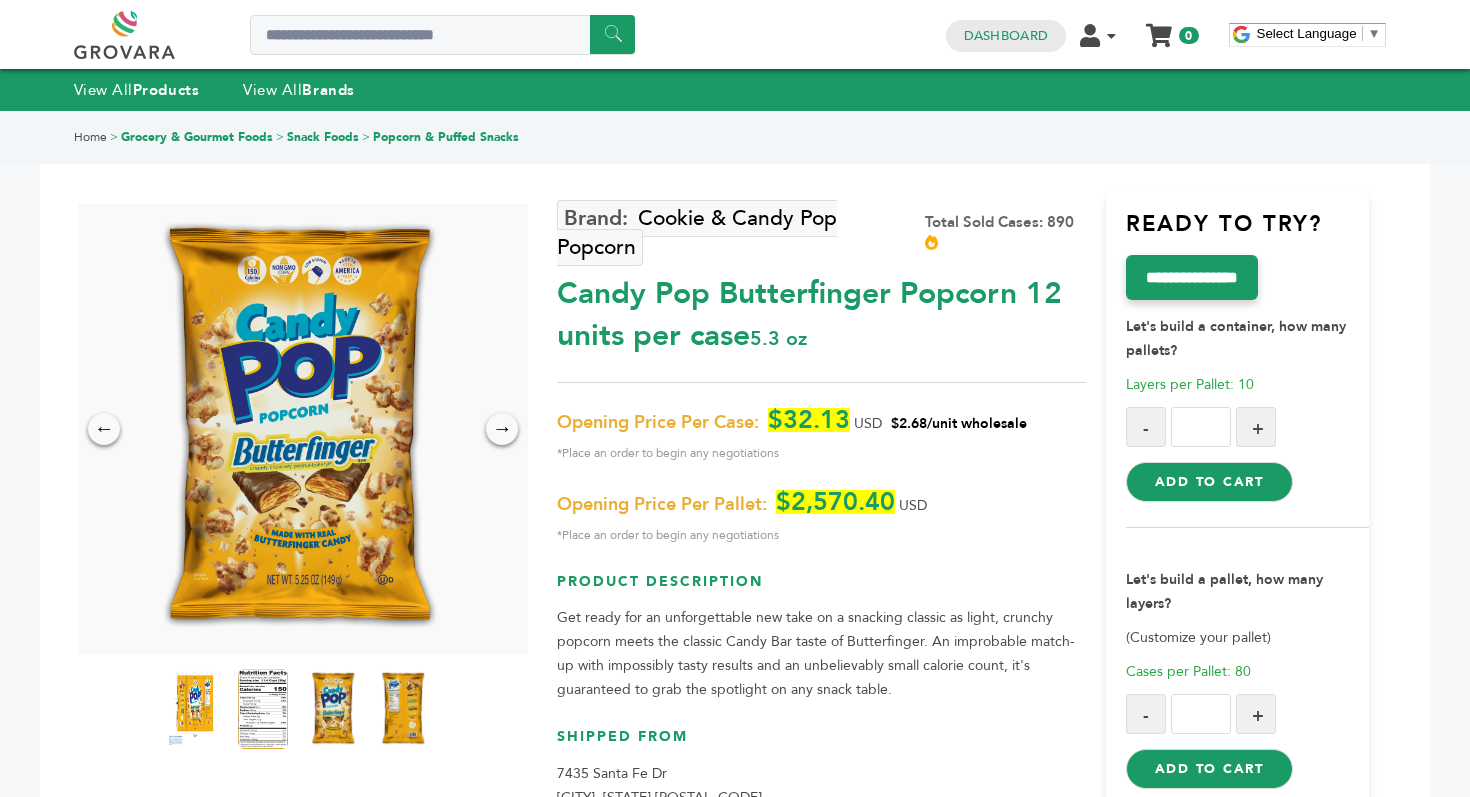 scroll, scrollTop: 211, scrollLeft: 0, axis: vertical 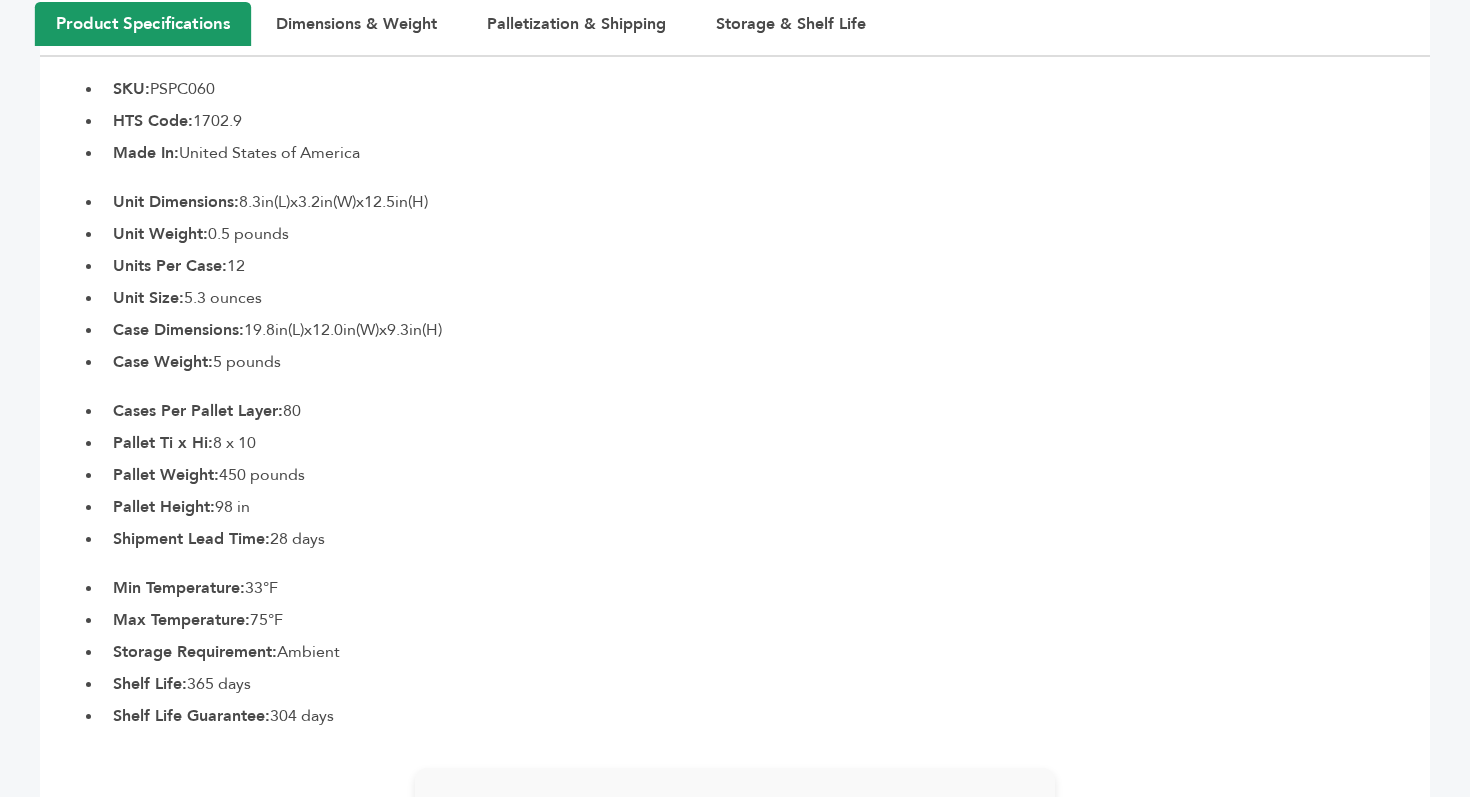 drag, startPoint x: 221, startPoint y: 474, endPoint x: 253, endPoint y: 477, distance: 32.140316 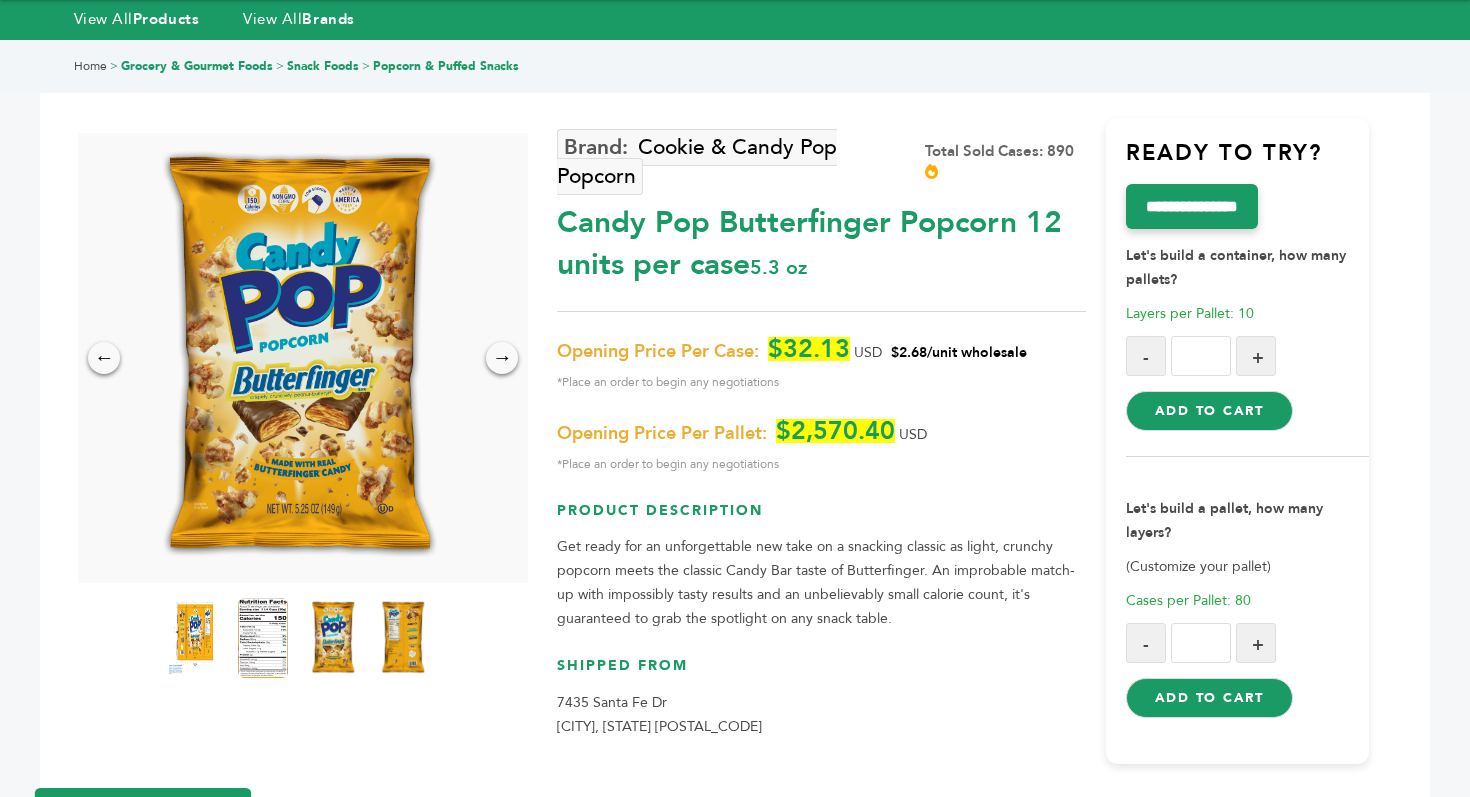 scroll, scrollTop: 0, scrollLeft: 0, axis: both 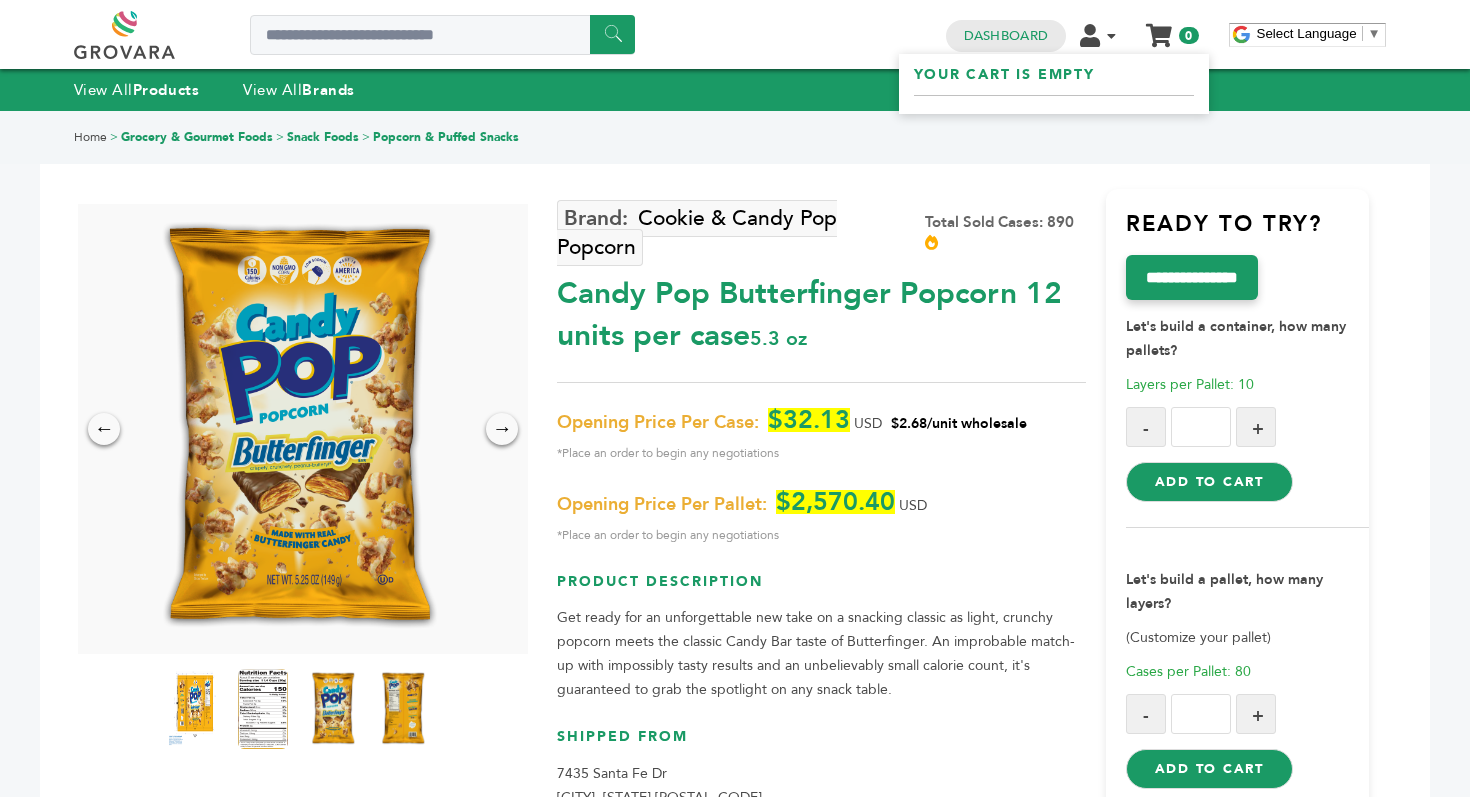 click on "0" at bounding box center (1188, 35) 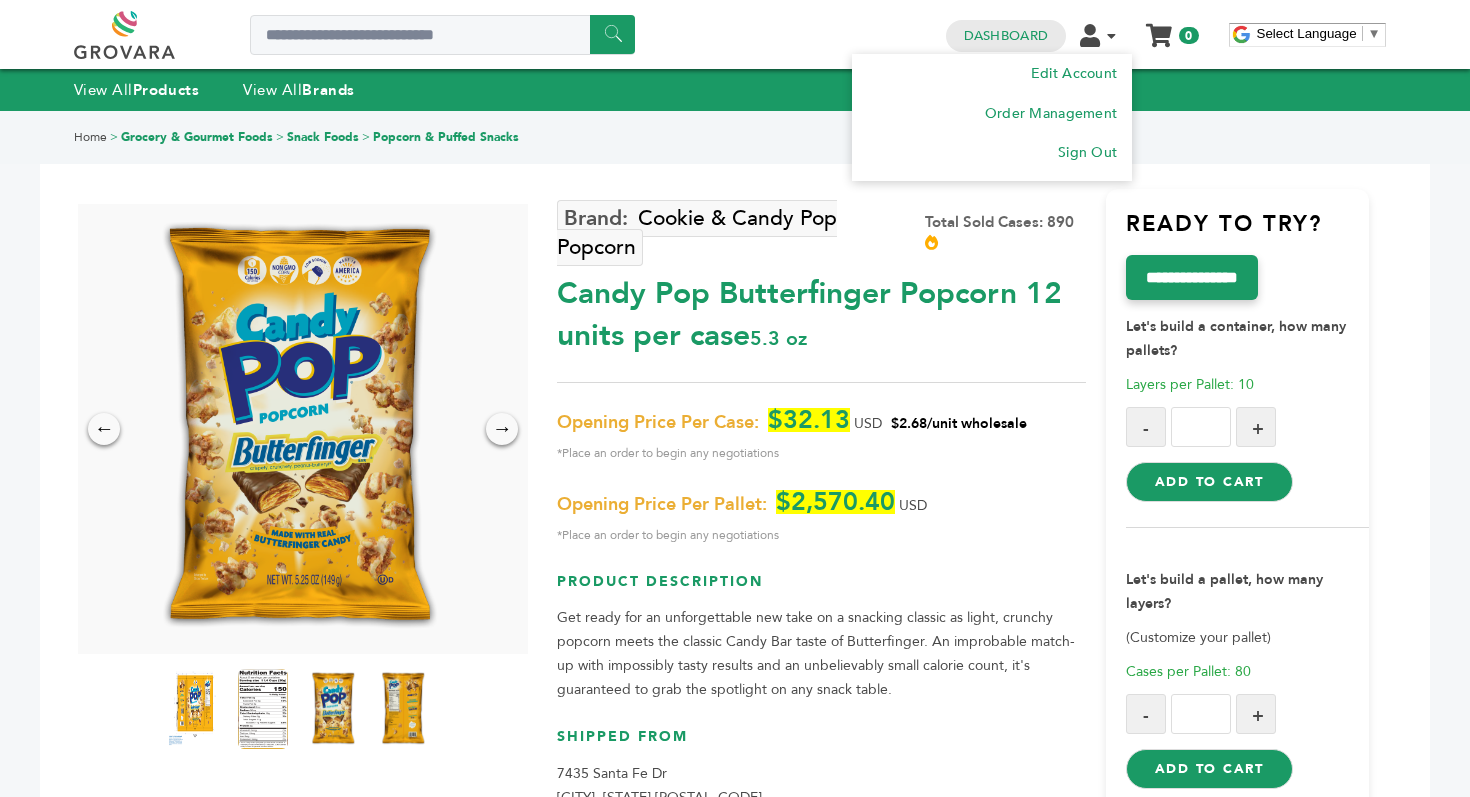 click on "Edit Account
Order Management
Sign Out" at bounding box center [1106, 34] 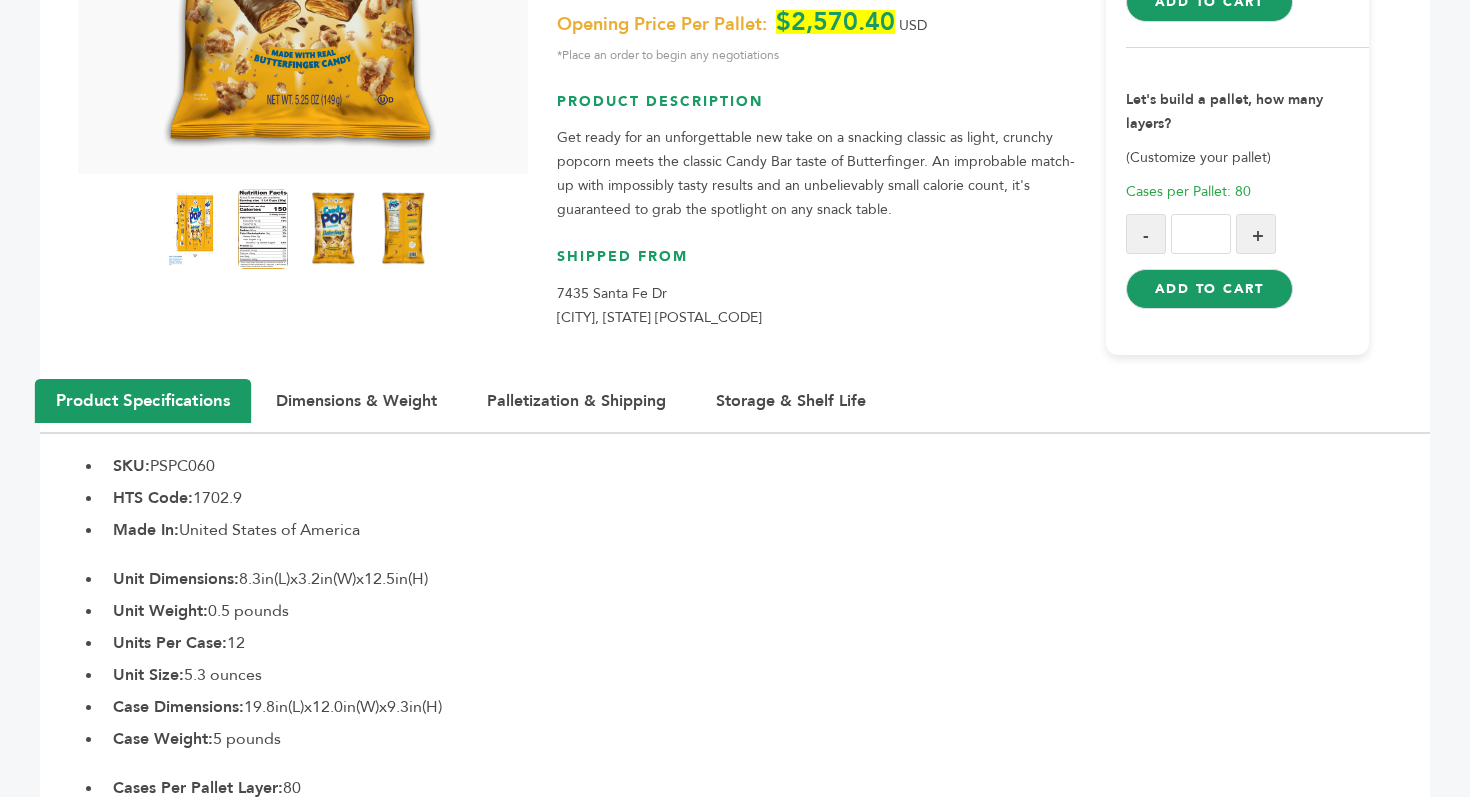 scroll, scrollTop: 0, scrollLeft: 0, axis: both 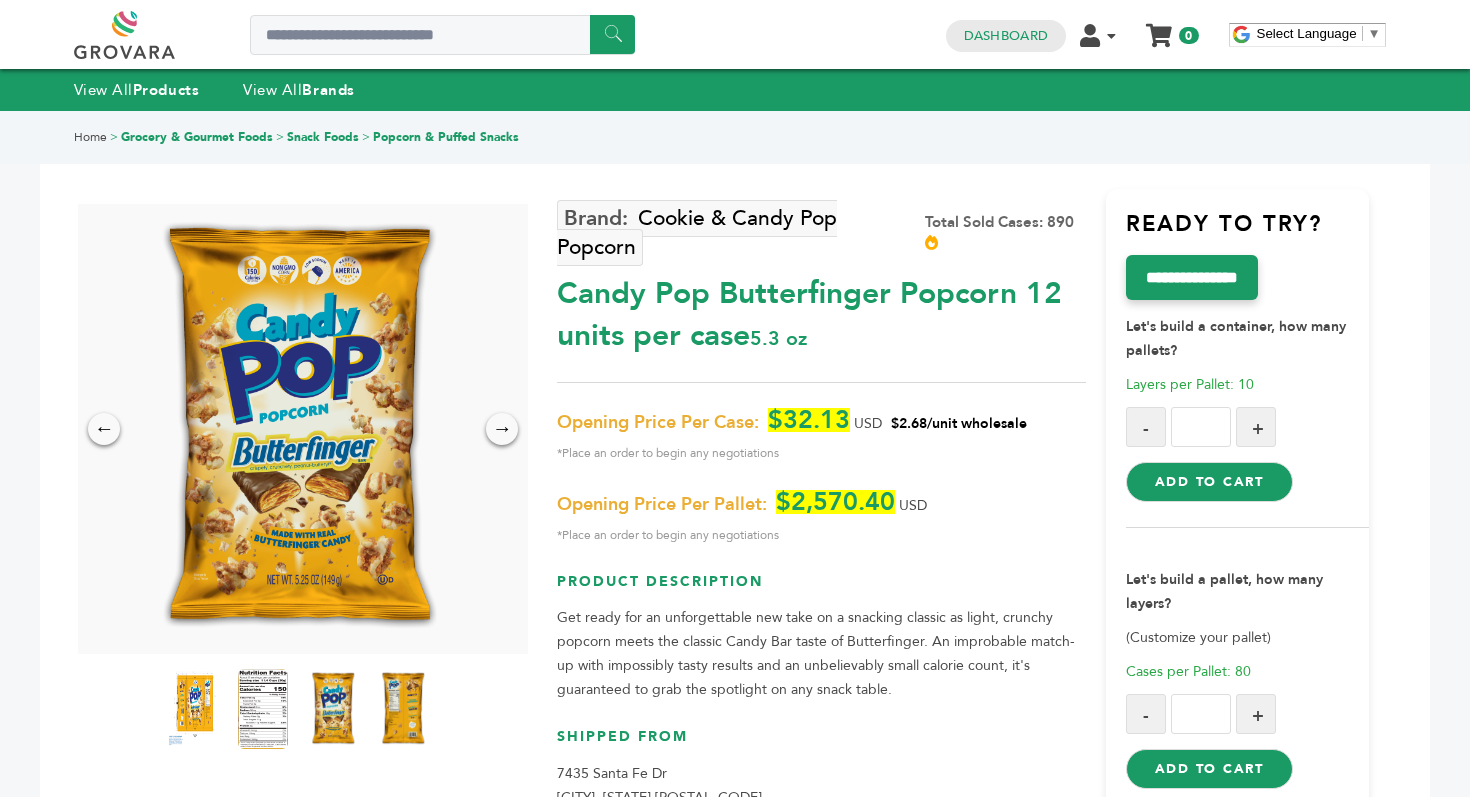 click at bounding box center (147, 35) 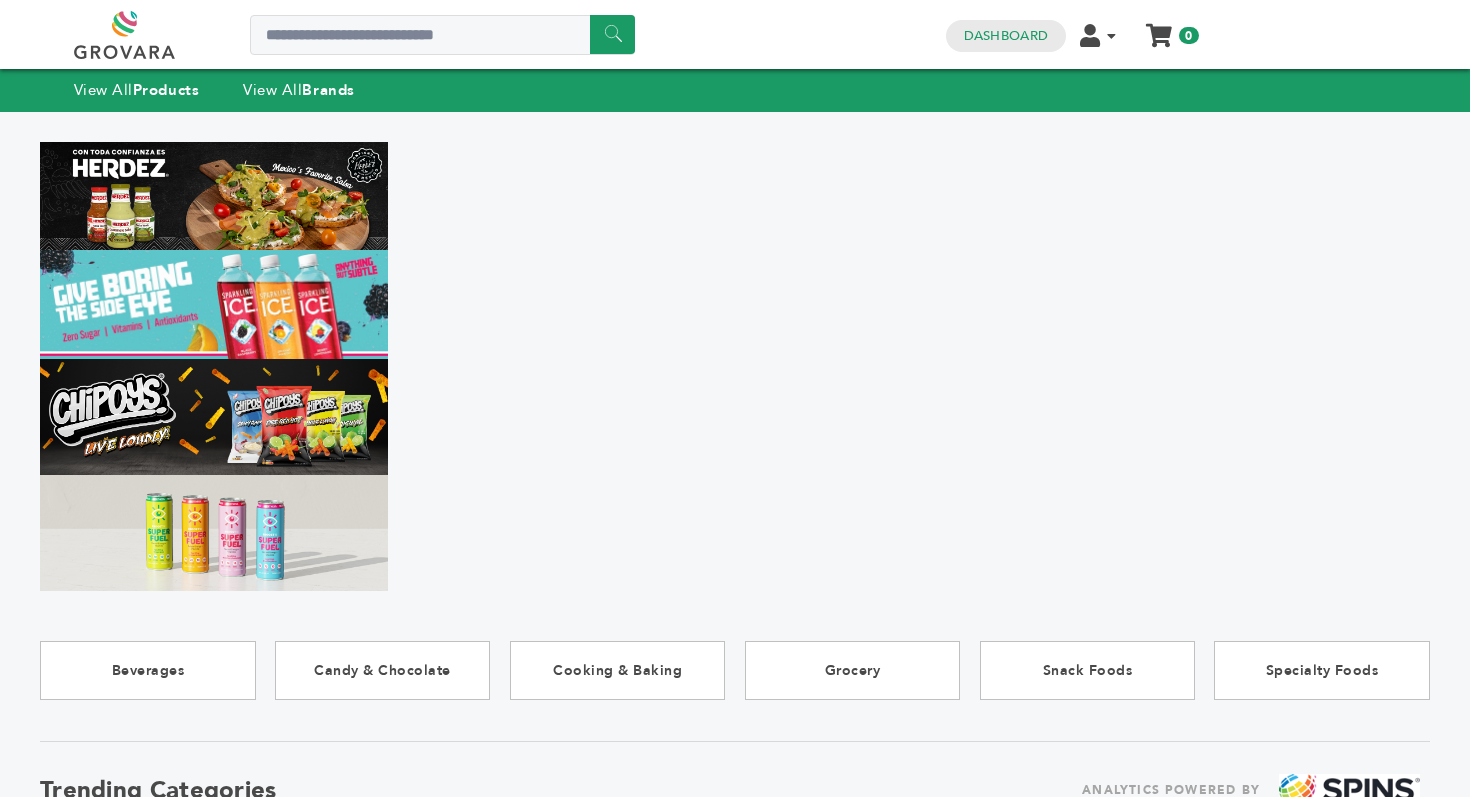 scroll, scrollTop: 0, scrollLeft: 0, axis: both 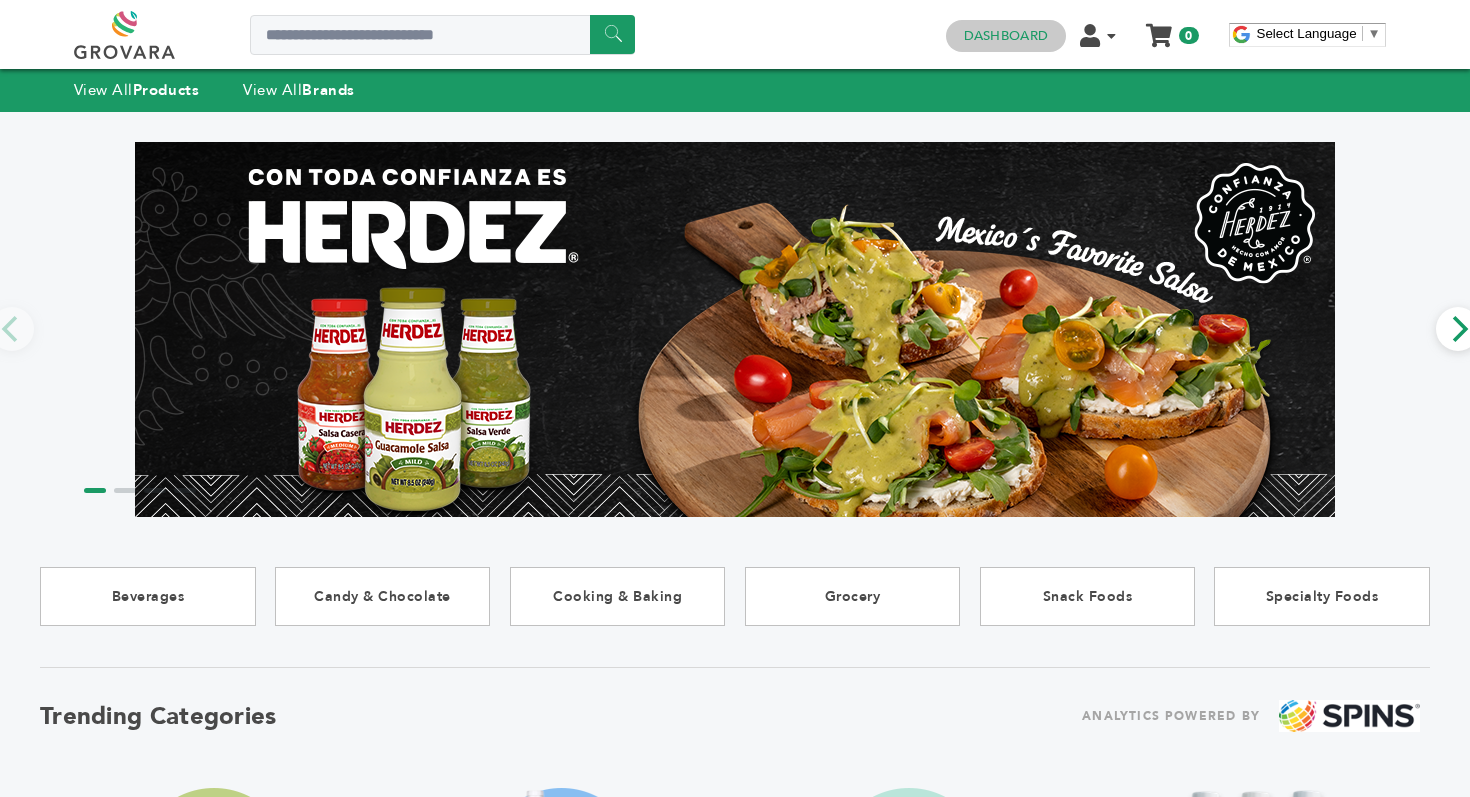 click on "Dashboard" at bounding box center (1006, 36) 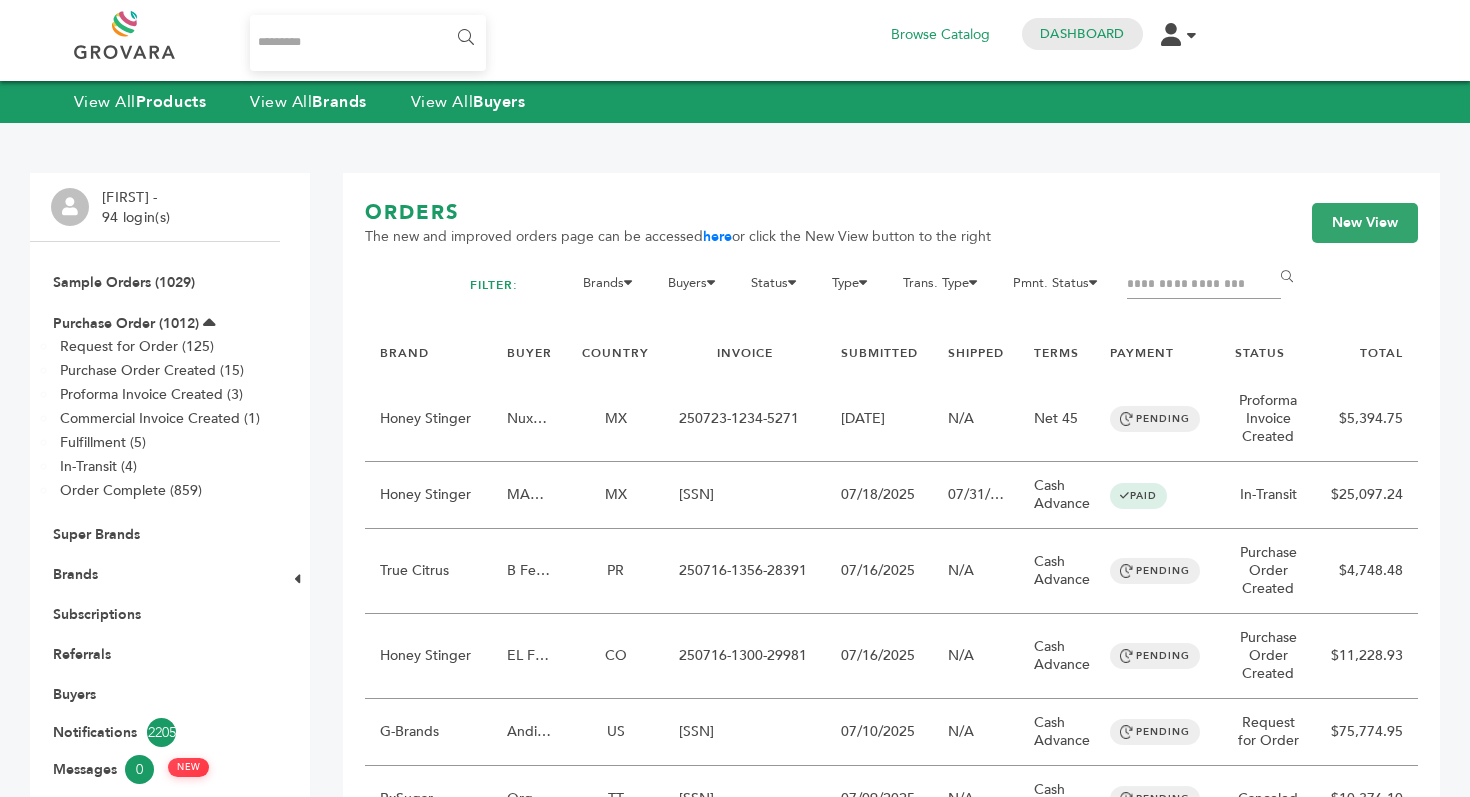 scroll, scrollTop: 0, scrollLeft: 0, axis: both 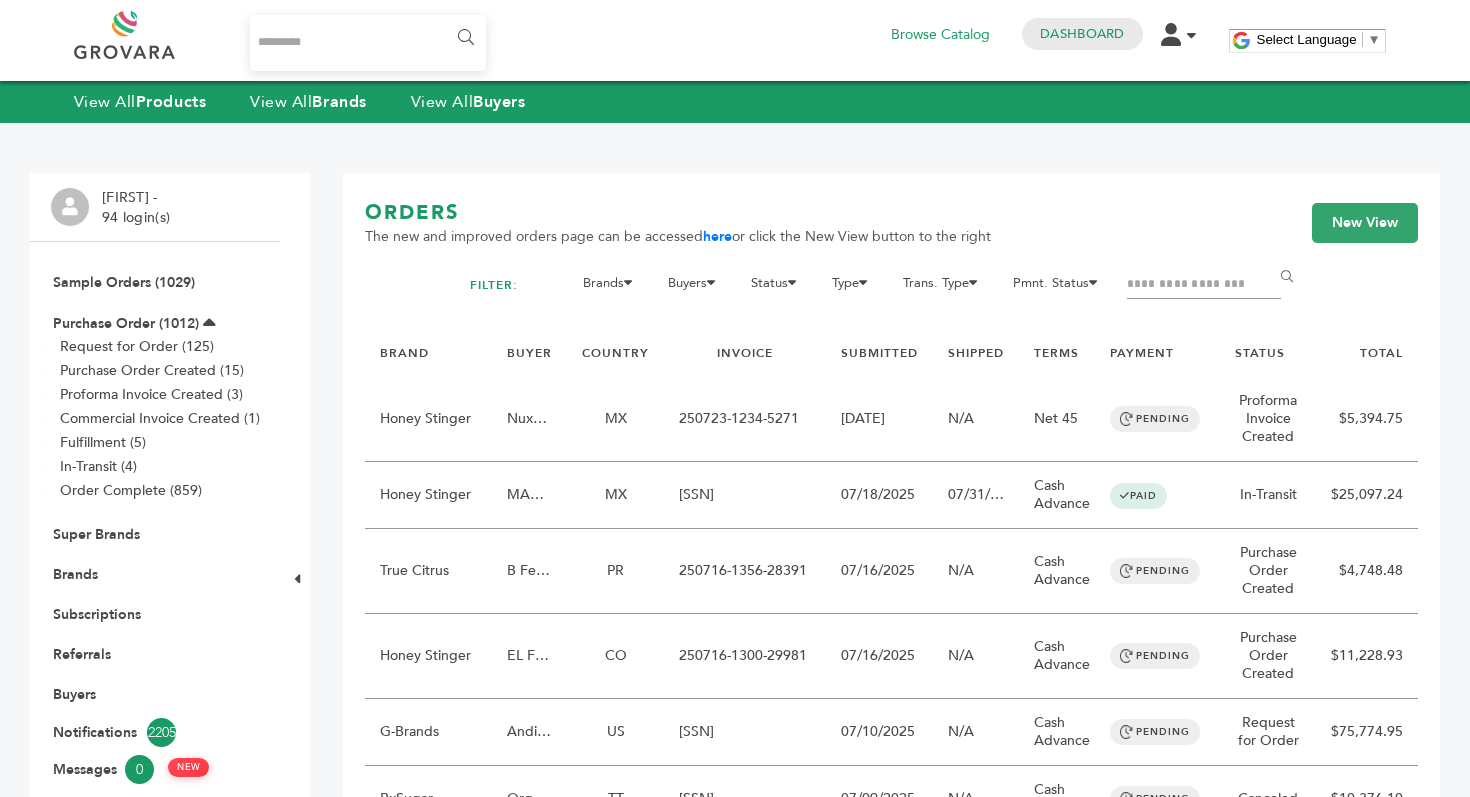 click on "Buyers" at bounding box center (155, 694) 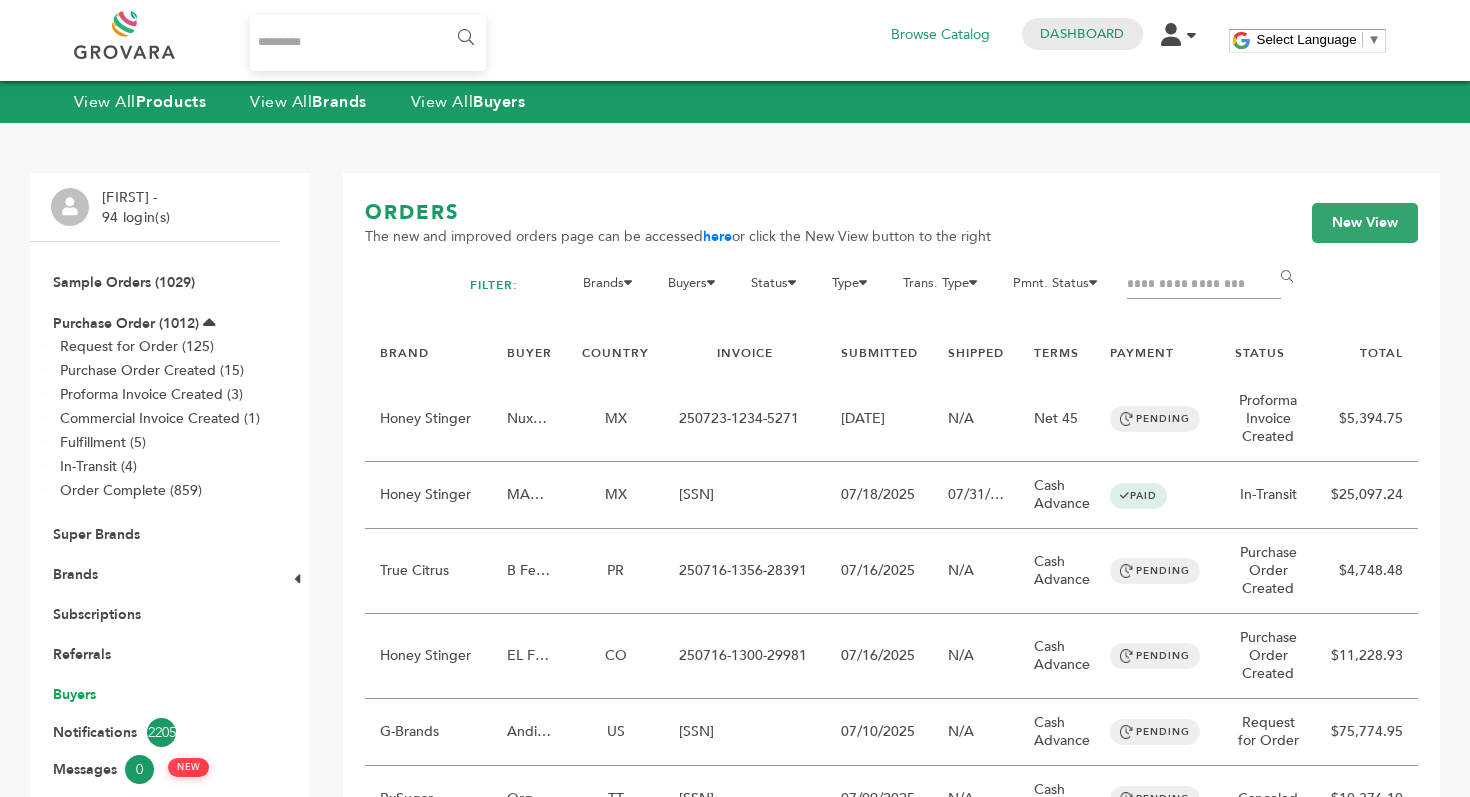 click on "Buyers" at bounding box center (74, 694) 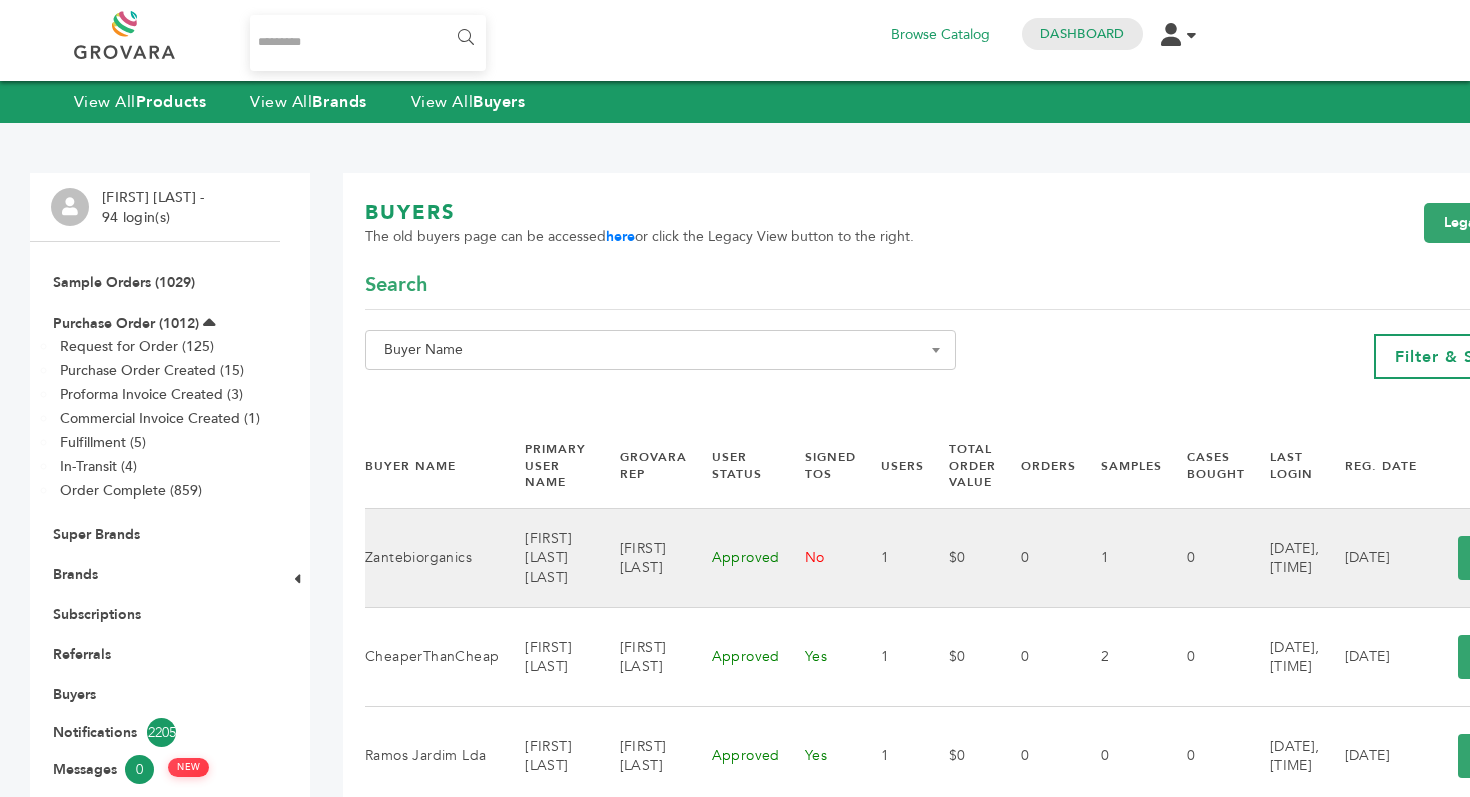 scroll, scrollTop: 0, scrollLeft: 0, axis: both 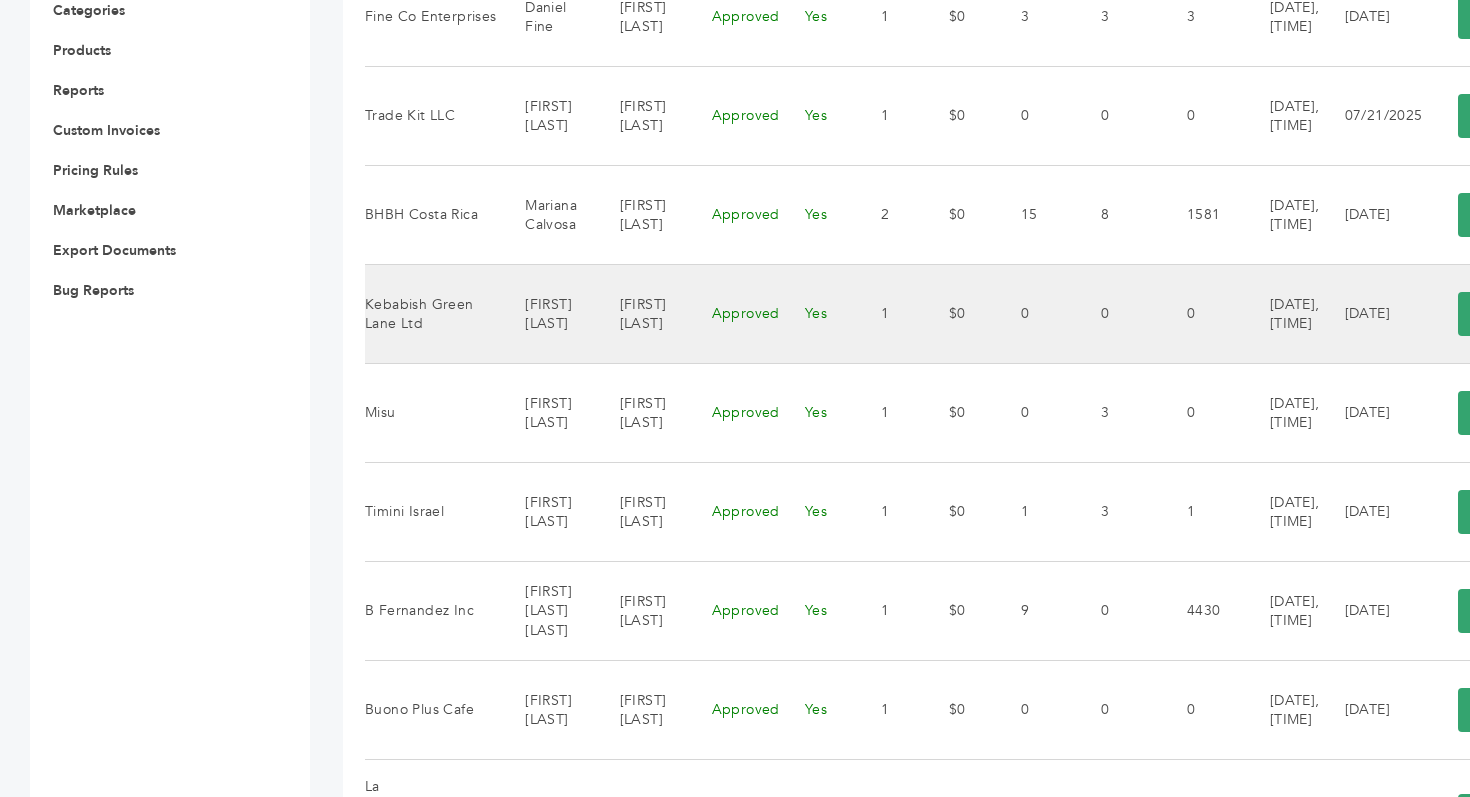 click on "Peter Groverman" at bounding box center (641, 314) 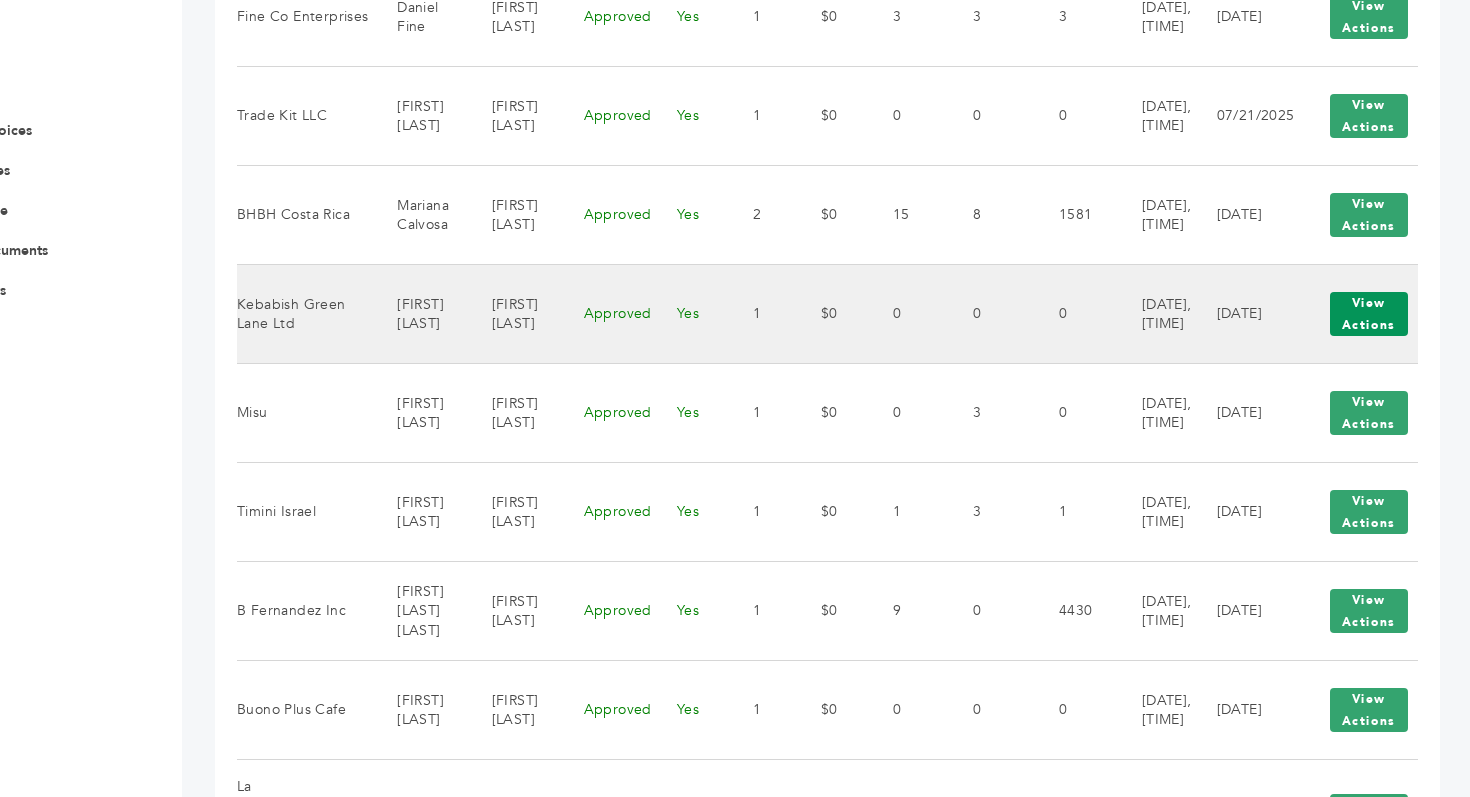 click on "View Actions" at bounding box center (1369, 314) 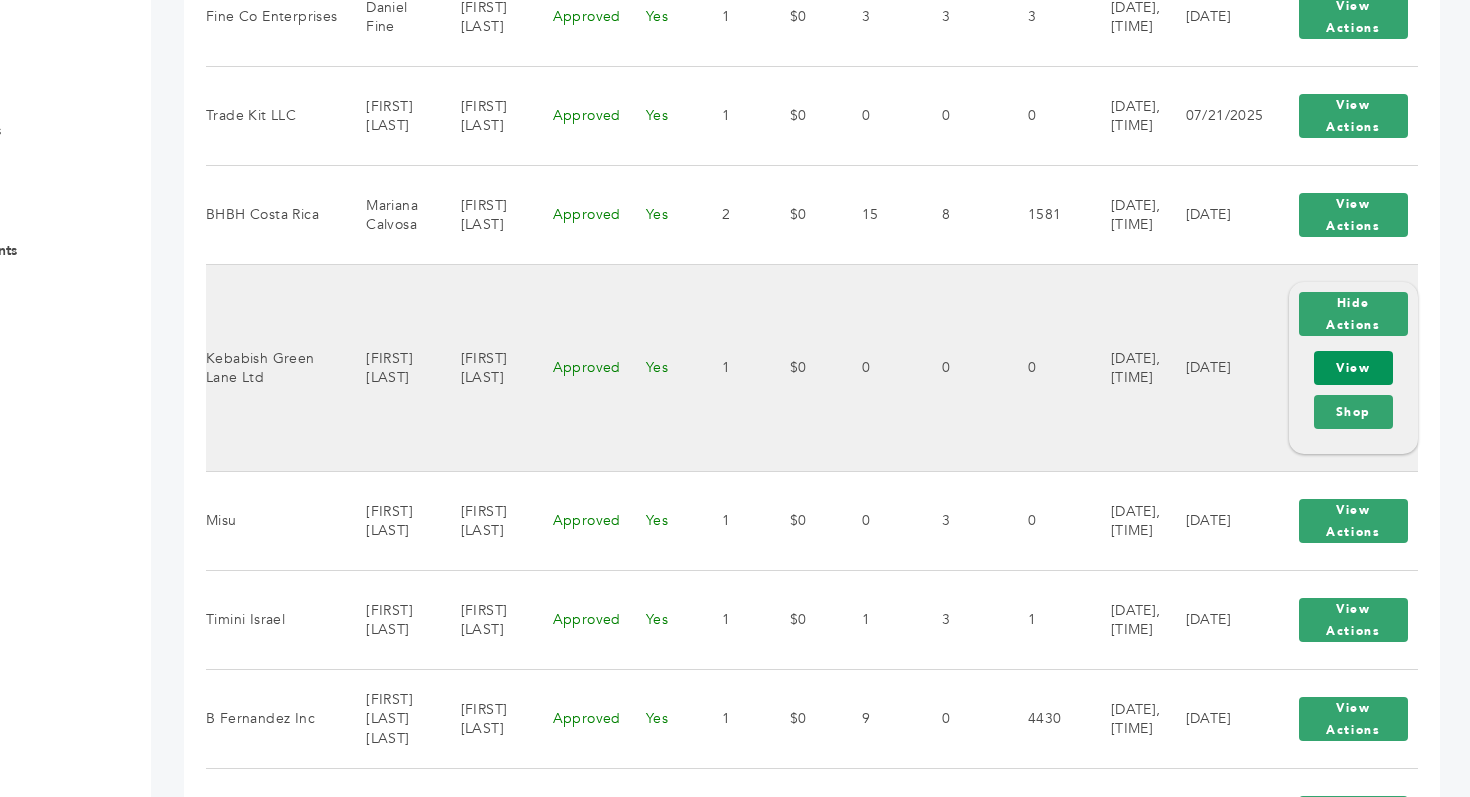 click on "View" at bounding box center [1354, 368] 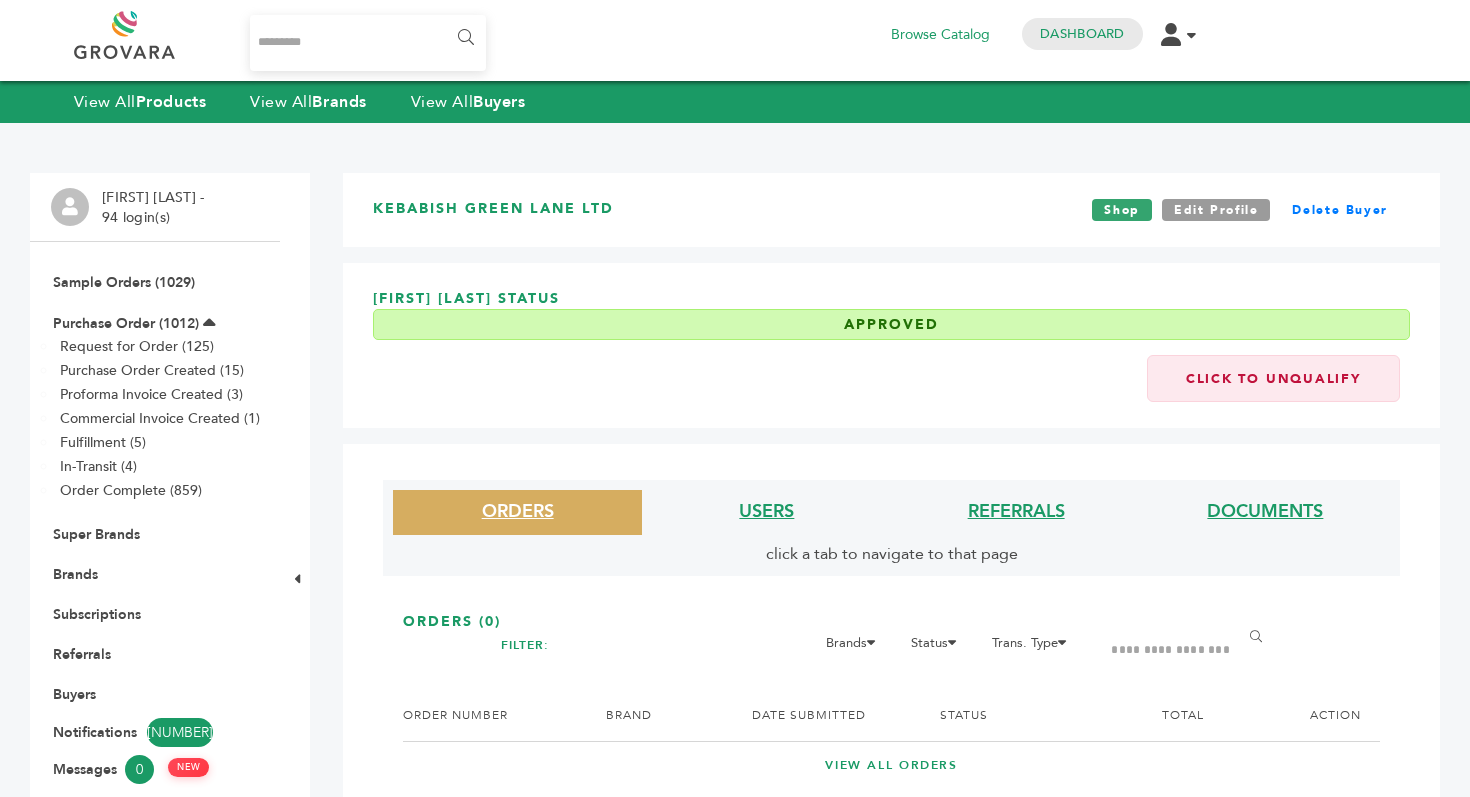 scroll, scrollTop: 0, scrollLeft: 0, axis: both 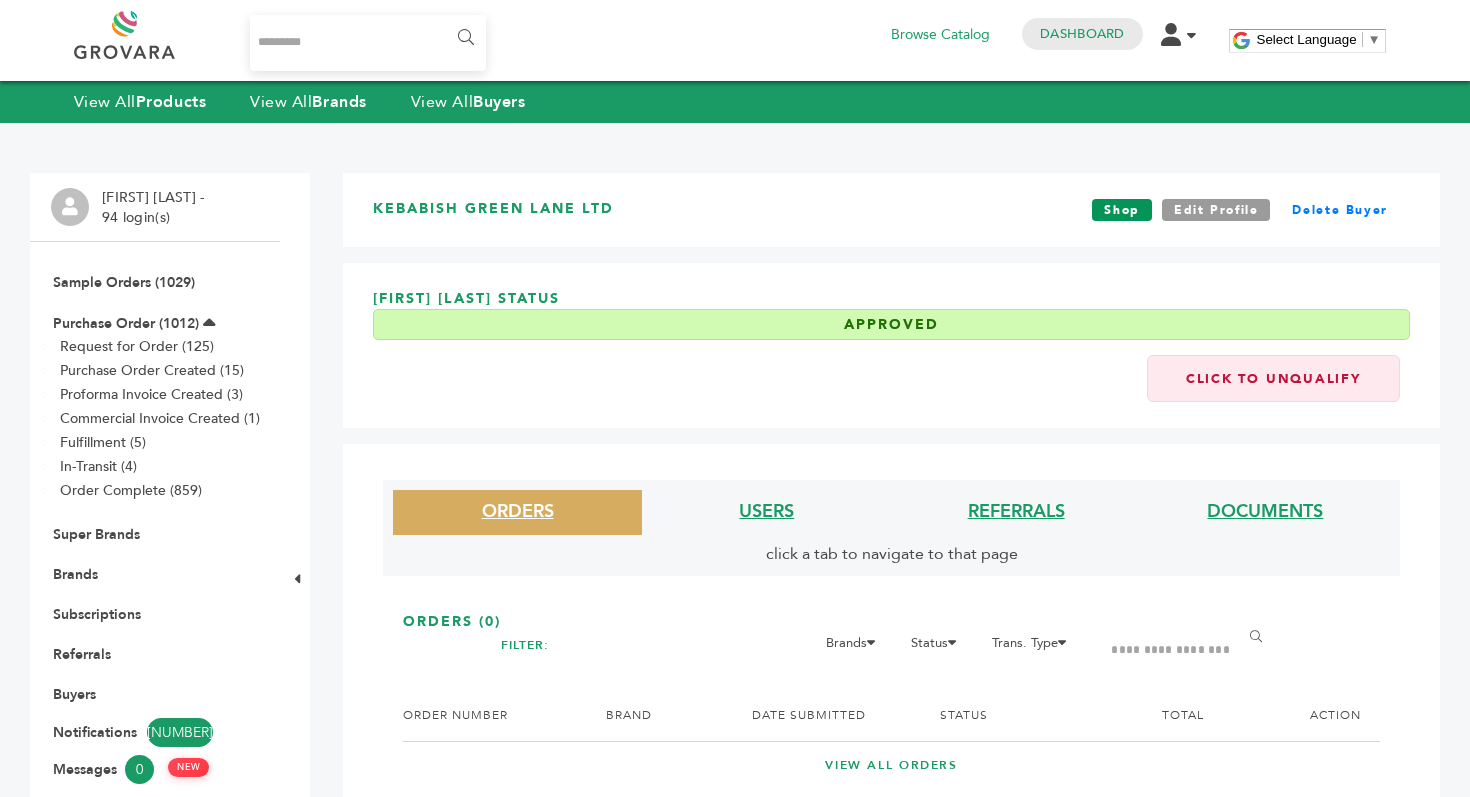 click on "Shop" at bounding box center (1122, 210) 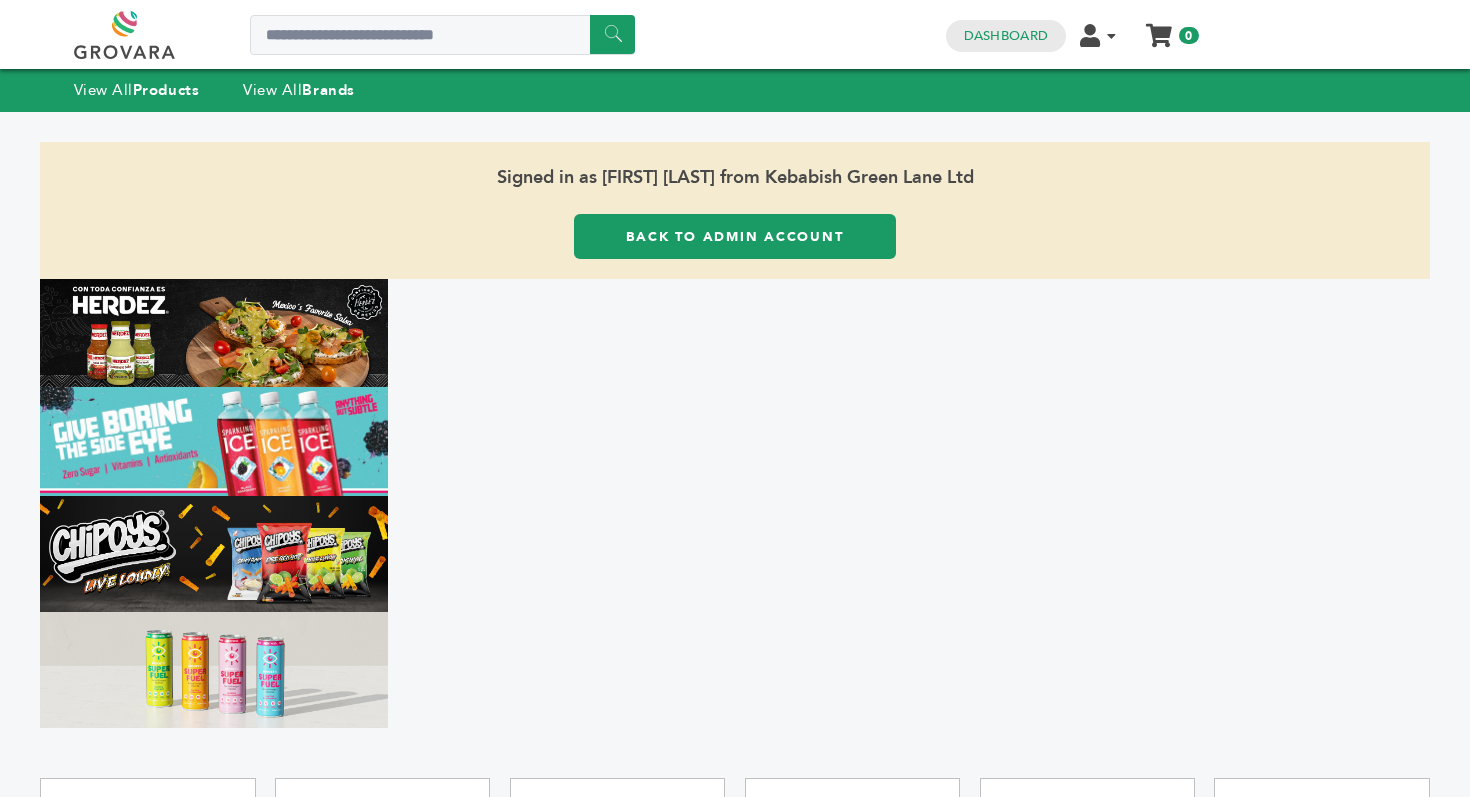 scroll, scrollTop: 0, scrollLeft: 0, axis: both 